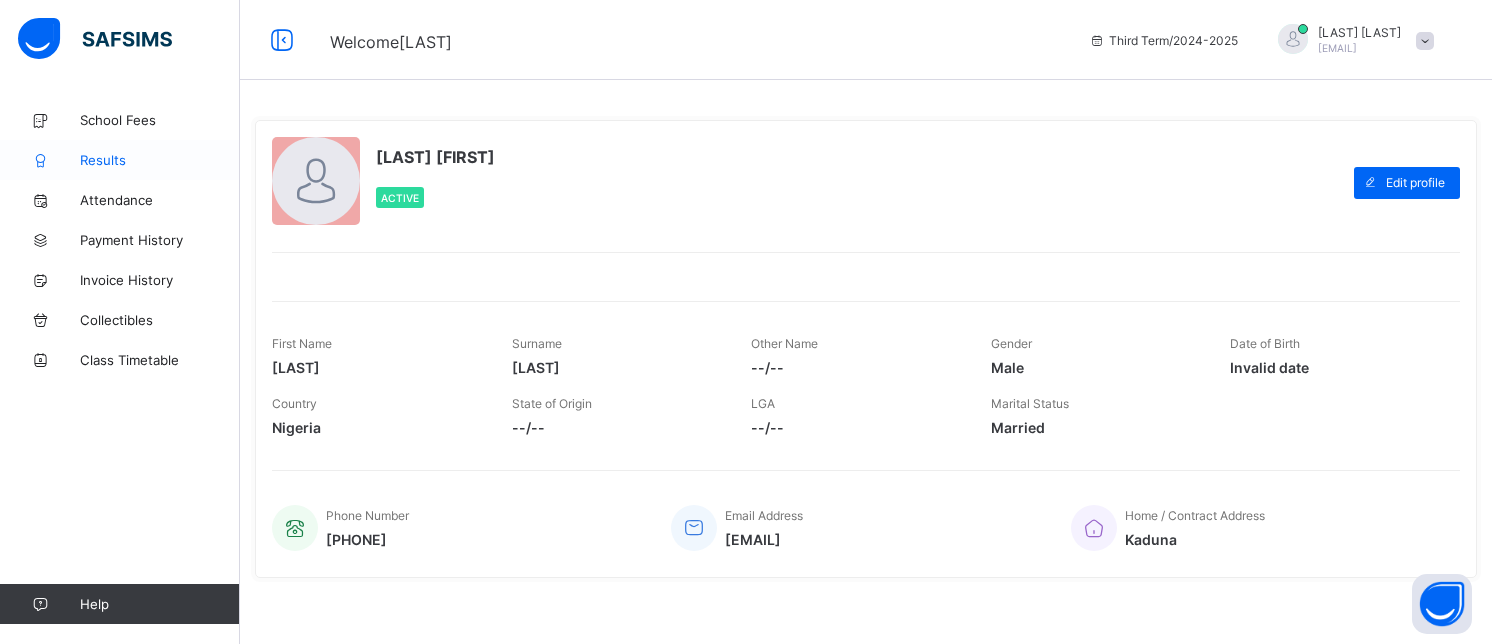 scroll, scrollTop: 0, scrollLeft: 0, axis: both 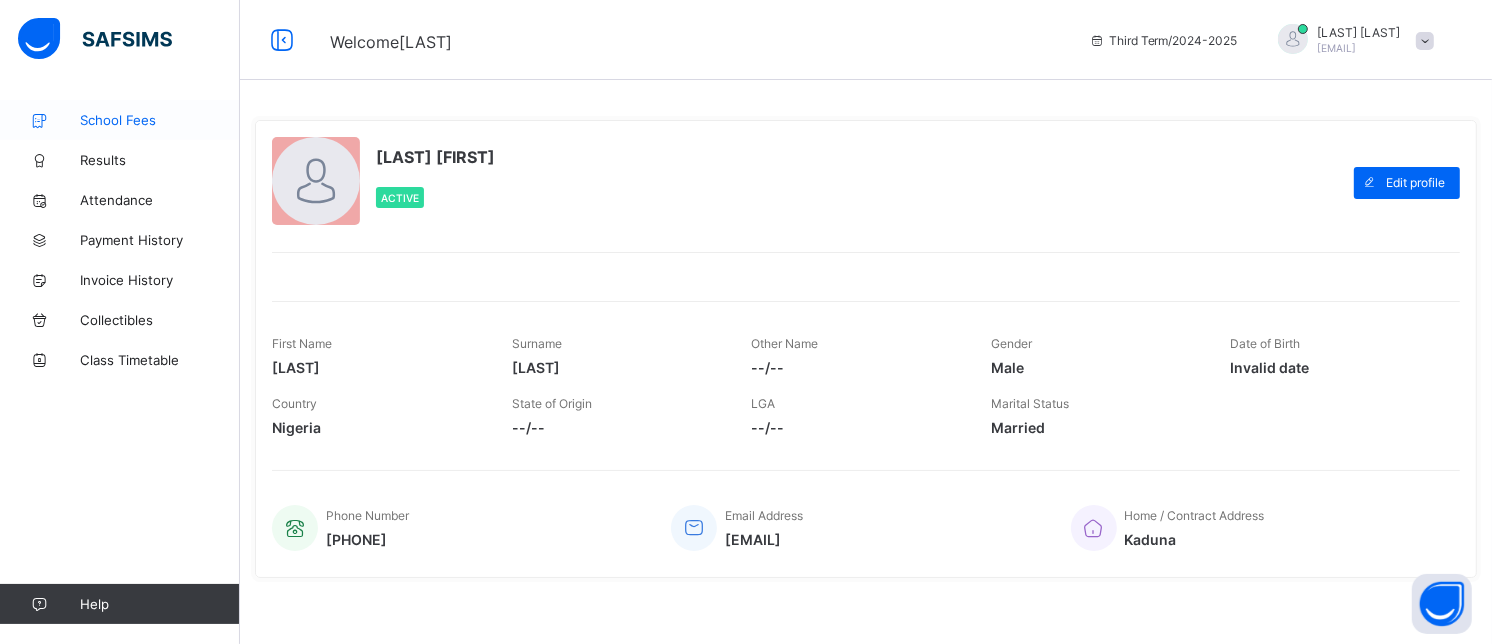 click on "School Fees" at bounding box center (160, 120) 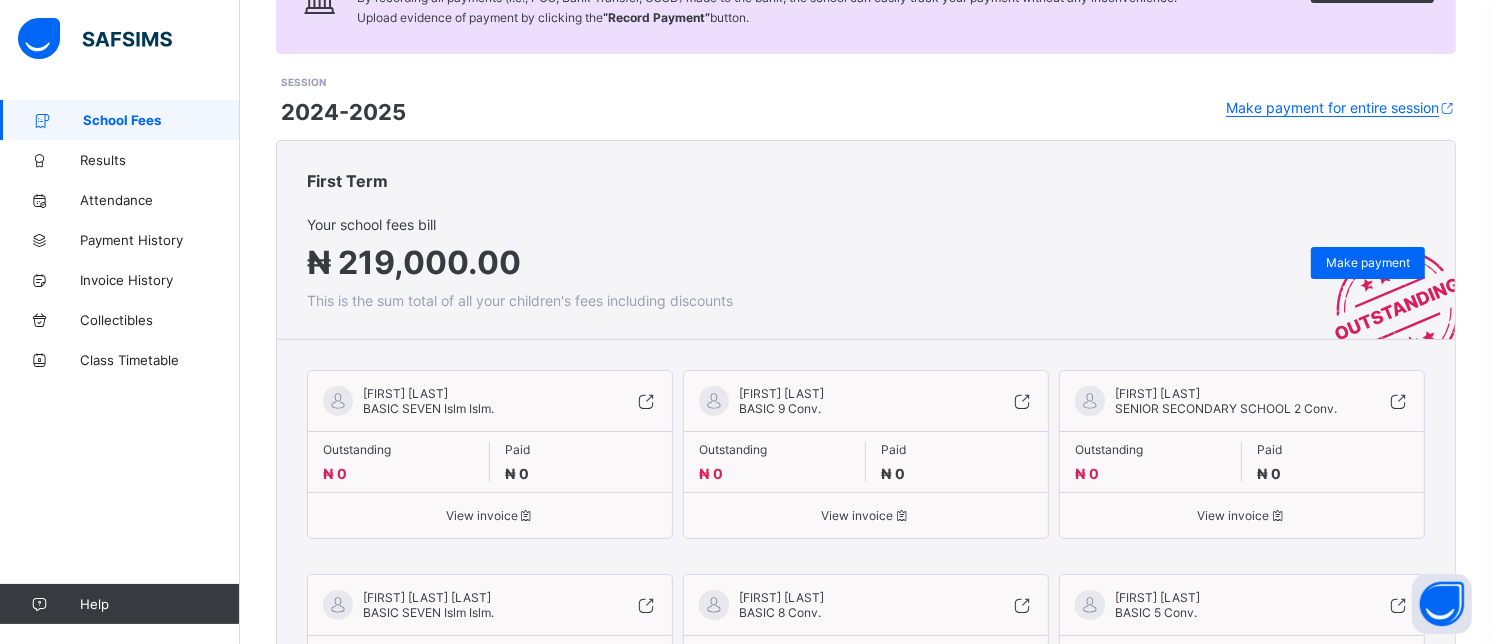 scroll, scrollTop: 0, scrollLeft: 0, axis: both 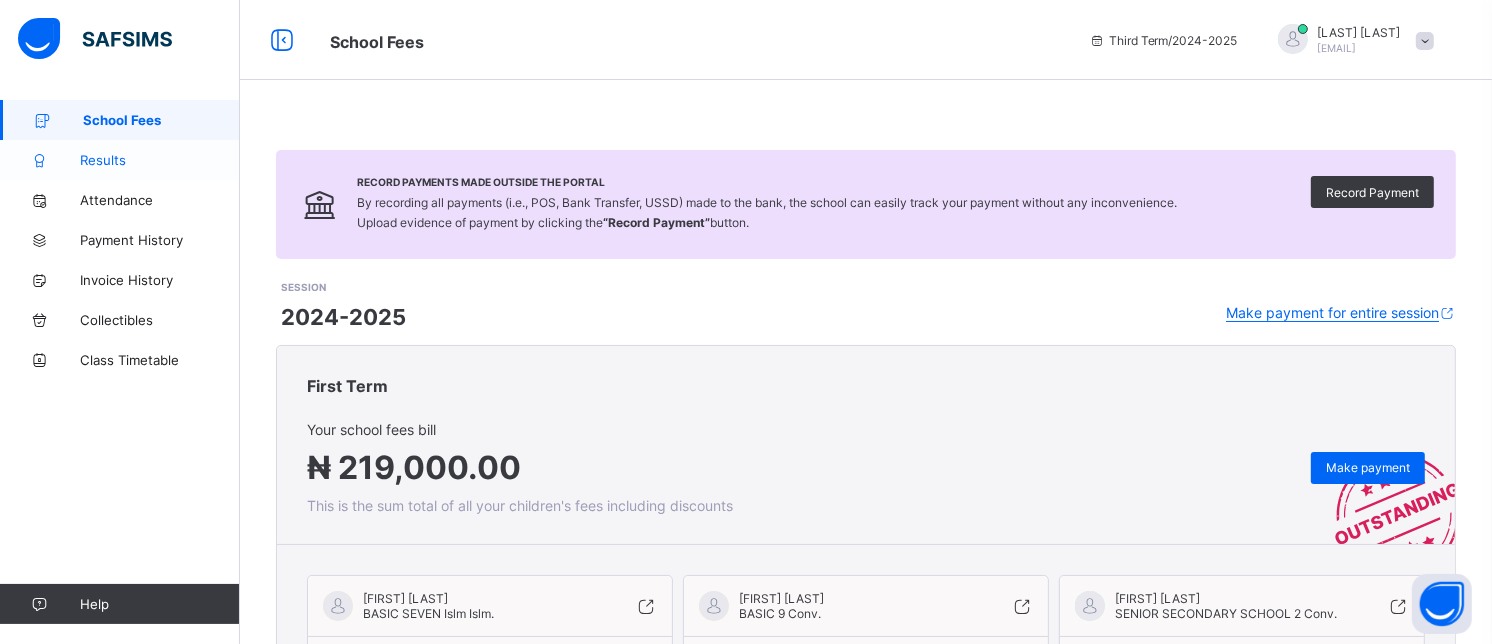 click on "Results" at bounding box center [160, 160] 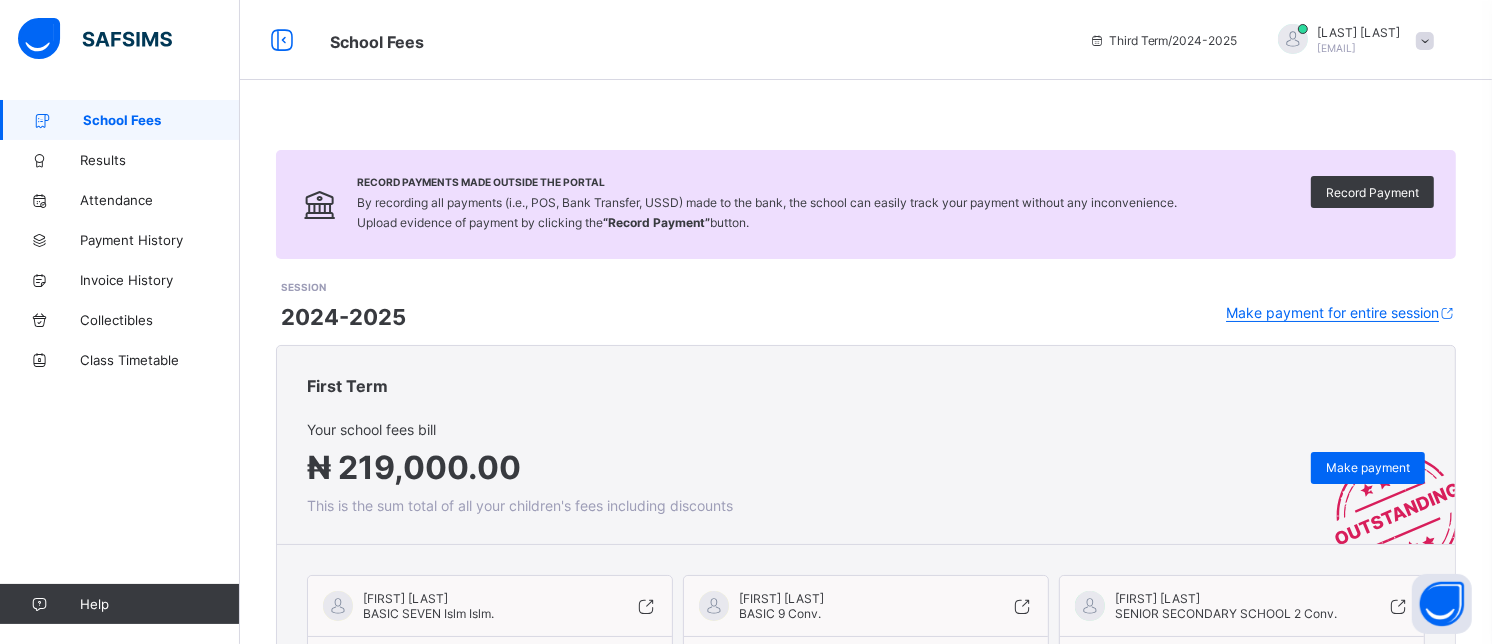 click on "[LAST] [FIRST]" at bounding box center [1359, 32] 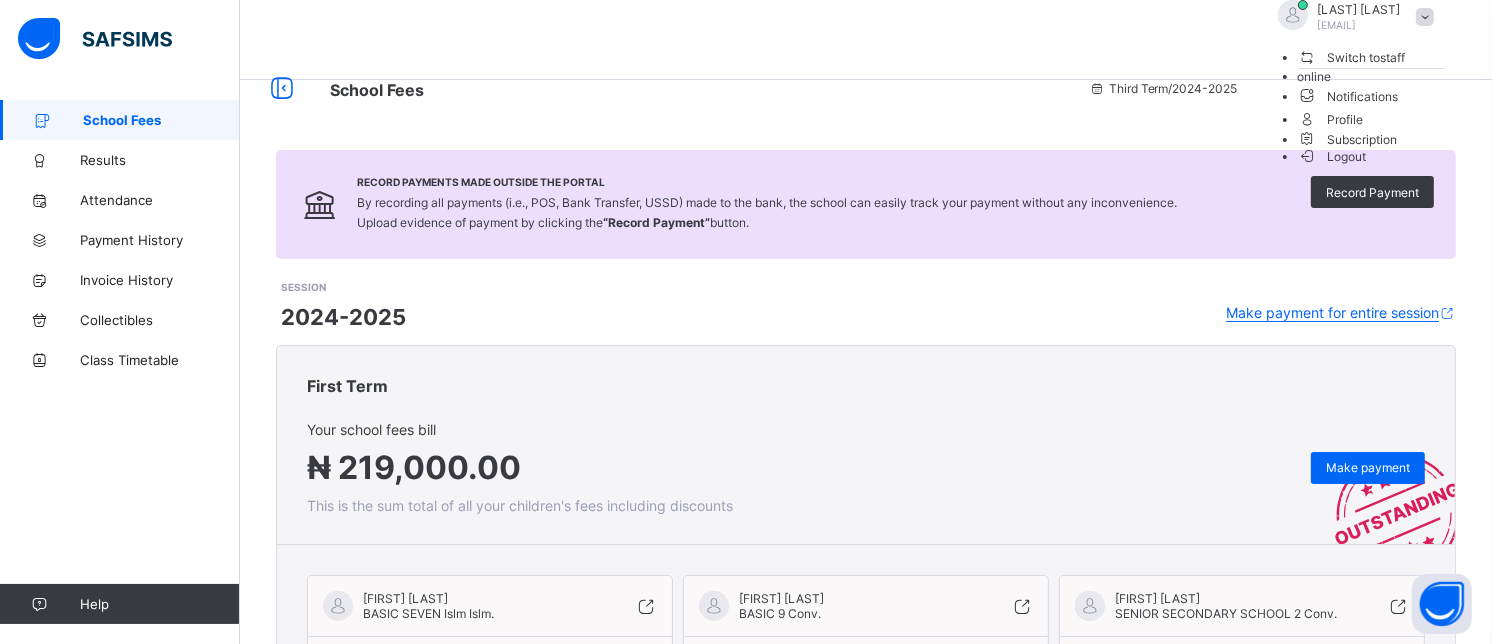 click on "Switch to  staff" at bounding box center (1371, 56) 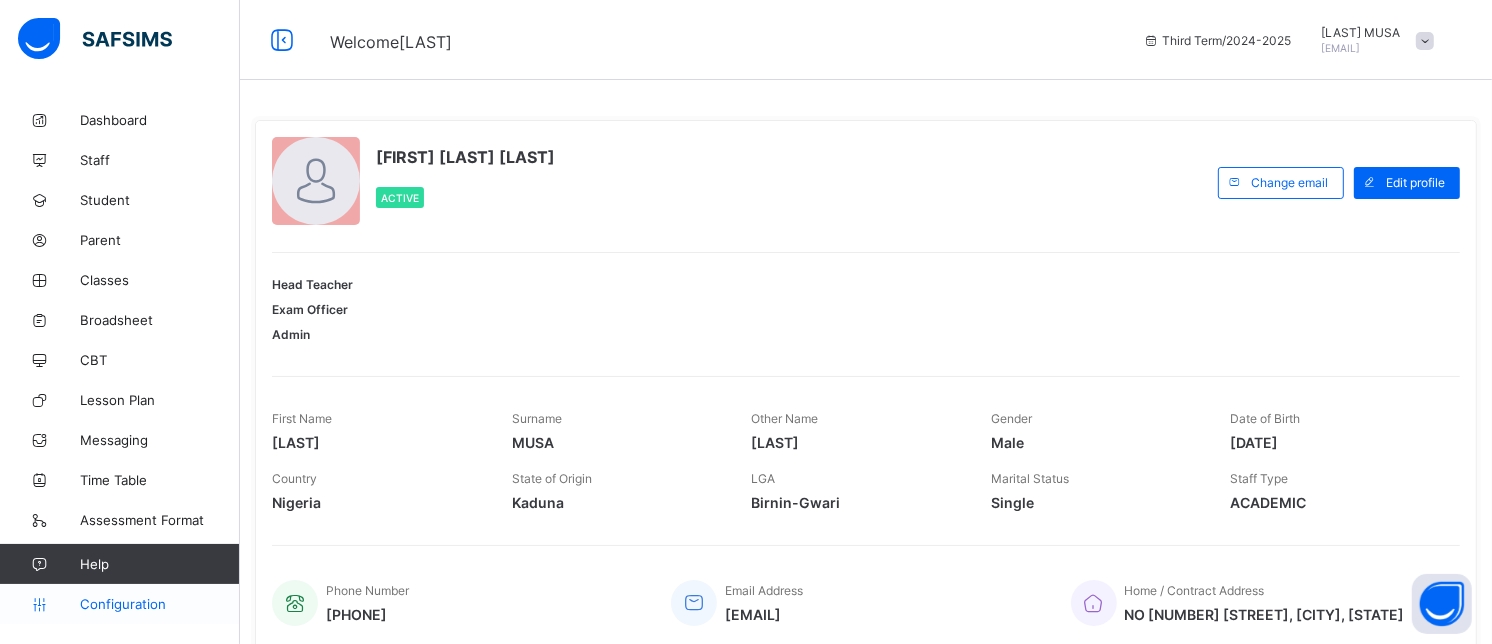 click on "Configuration" at bounding box center [159, 604] 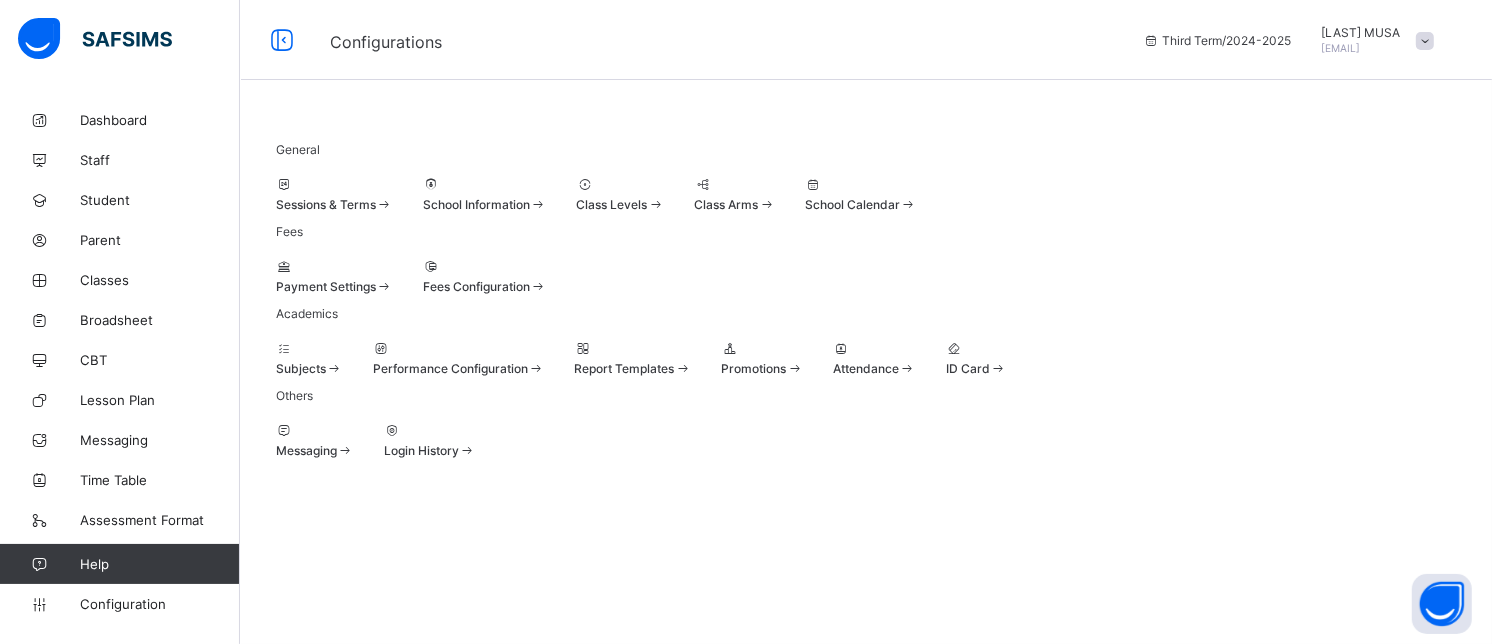 scroll, scrollTop: 82, scrollLeft: 0, axis: vertical 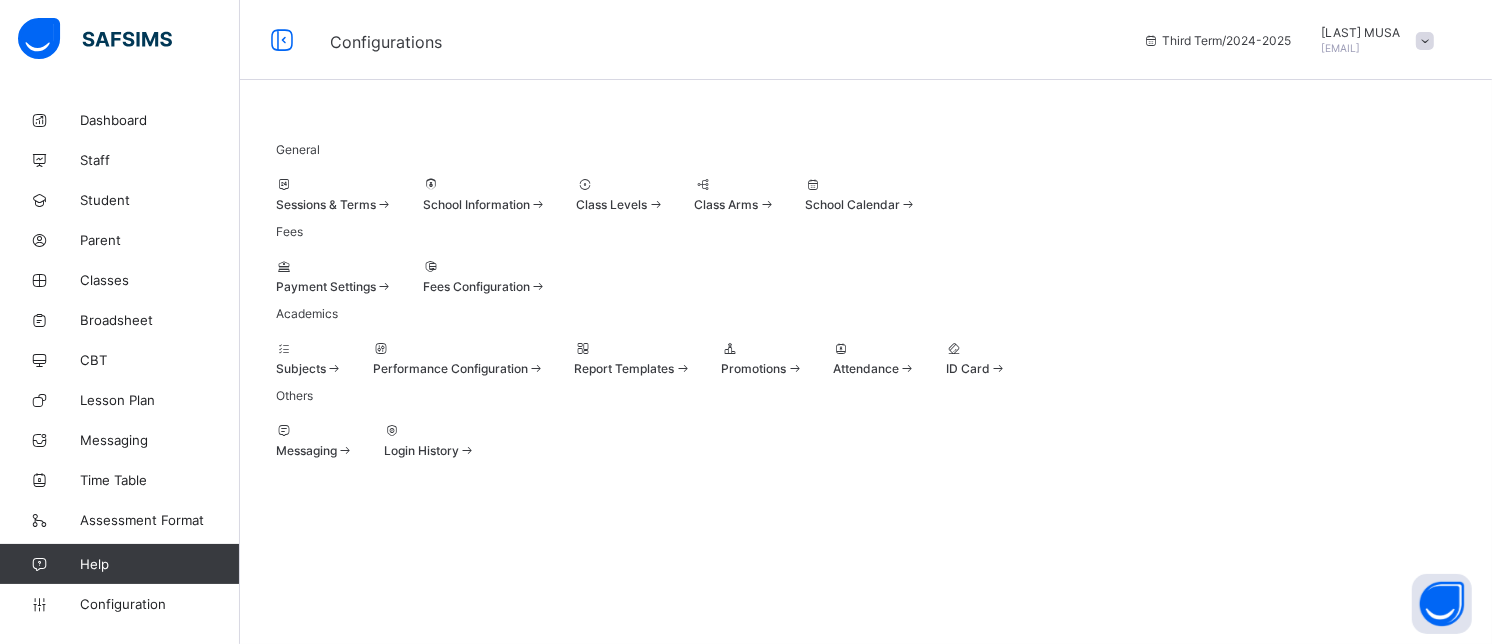 click at bounding box center [334, 266] 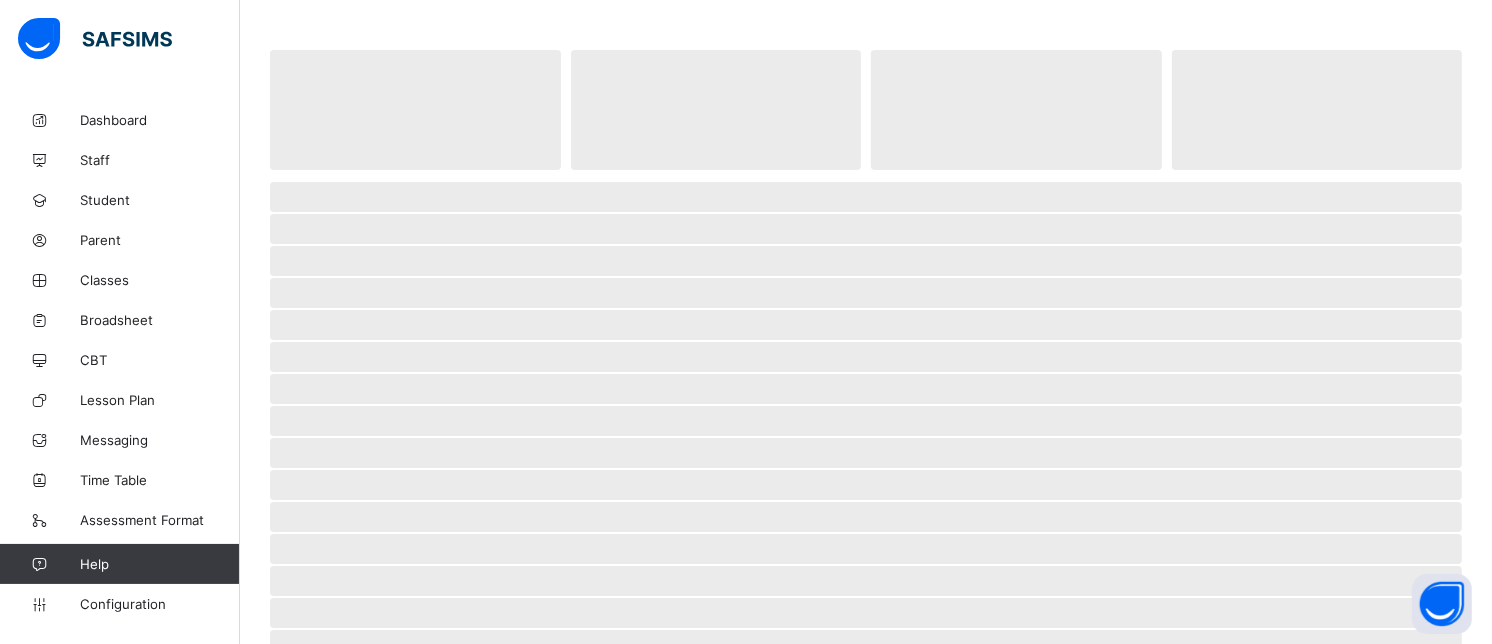 click on "‌" at bounding box center (866, 261) 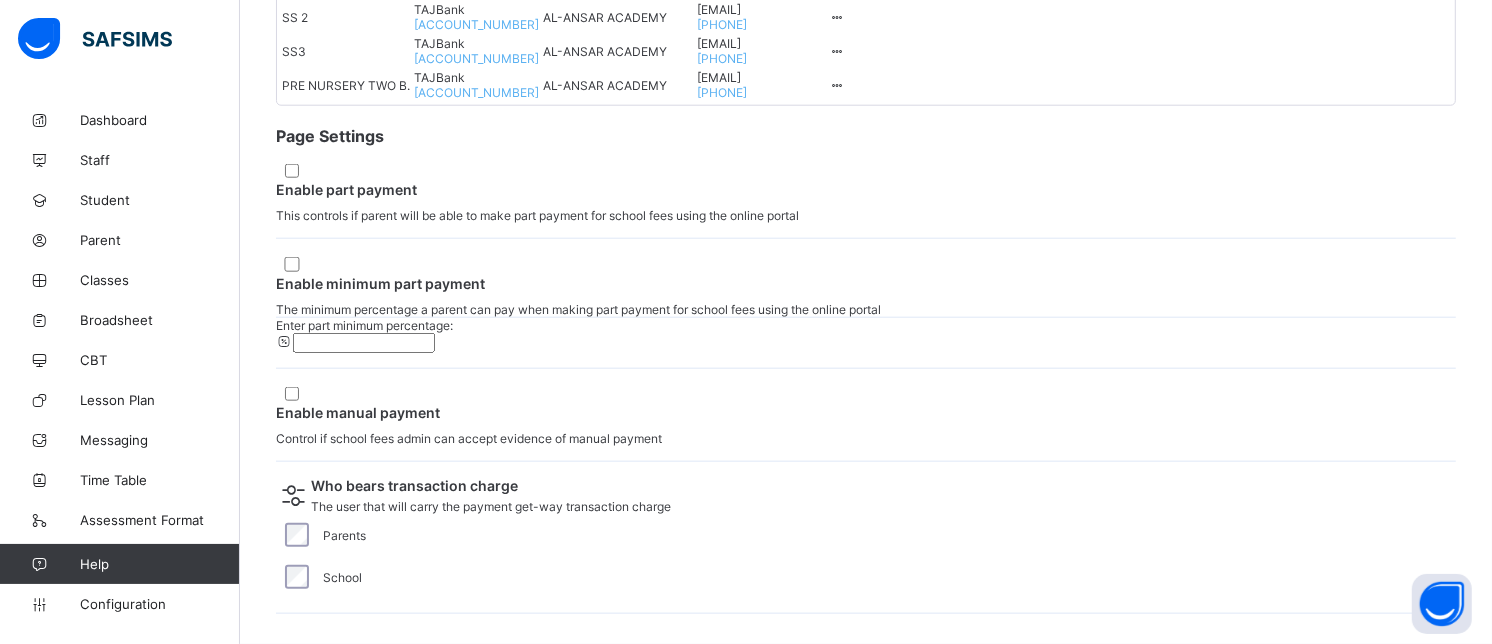 scroll, scrollTop: 2633, scrollLeft: 0, axis: vertical 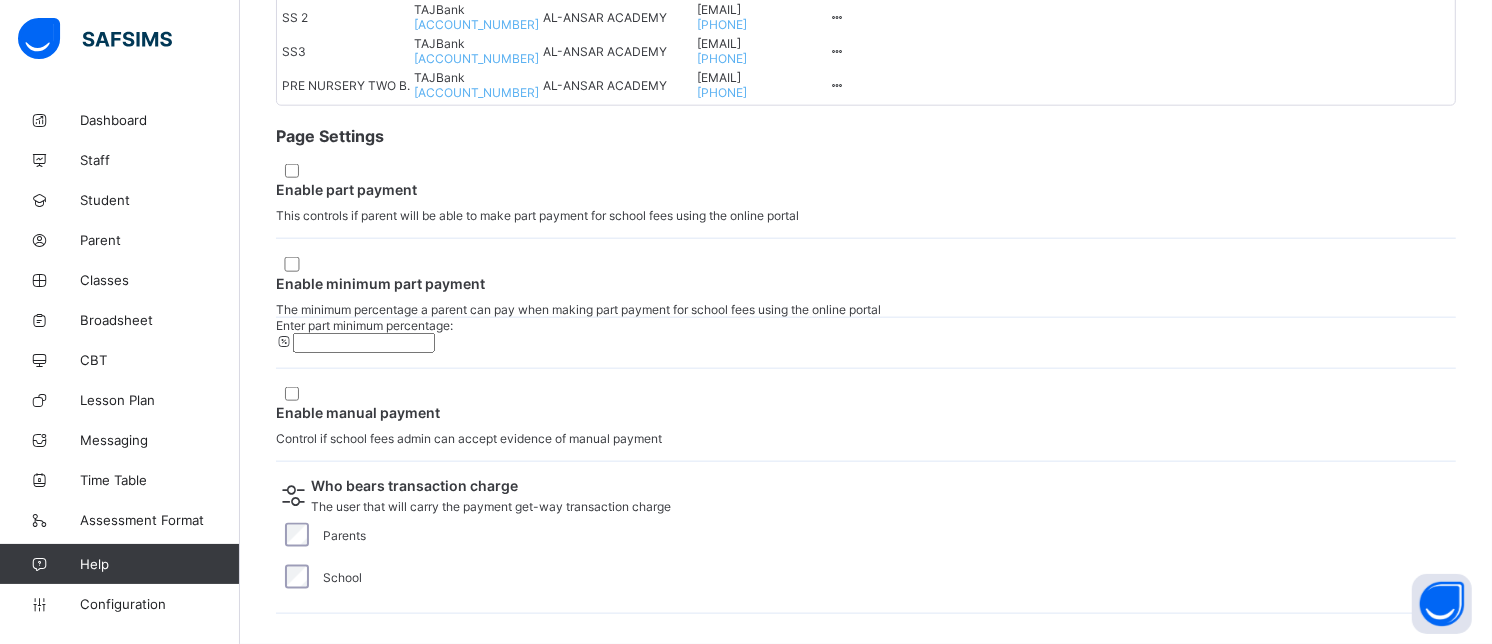 click on "Configurations  / Payment settings Payment settings Payment settings       Your payment settings   Use this section to setup your important payment information based on your region and preference. Location of your school / institution   Nigeria     Payment integration setup    Fill out the necessary field which applies to you  Currency  *    Select the currency(s) you would like to receive payments in  NGN (Naira) USD (U.S Dollar) AUD (Australian Dollar) GBP (British Pounds) KES (Kenya Shillings) GHC (Ghana Cedis) Payment Channels  *    Select your preferred channel(s)    Best option for to receive payment in  NGN  and  GHC   Save setting Default Bank Account TAJBank Bank Name AL-ANSAR ACADEMY LTD Account Name [ACCOUNT_NUMBER] Account Number Bank Account Create Bank Account Bank Name Account Name Contact Default Acct Action NURSERY ONE TAJBank   [ACCOUNT_NUMBER] AL-ANSAR ACADEMY LTD [EMAIL]   [PHONE] Default BASIC 1 TAJBank   [ACCOUNT_NUMBER] AL-ANSAR ACADEMY [EMAIL]" at bounding box center (866, -625) 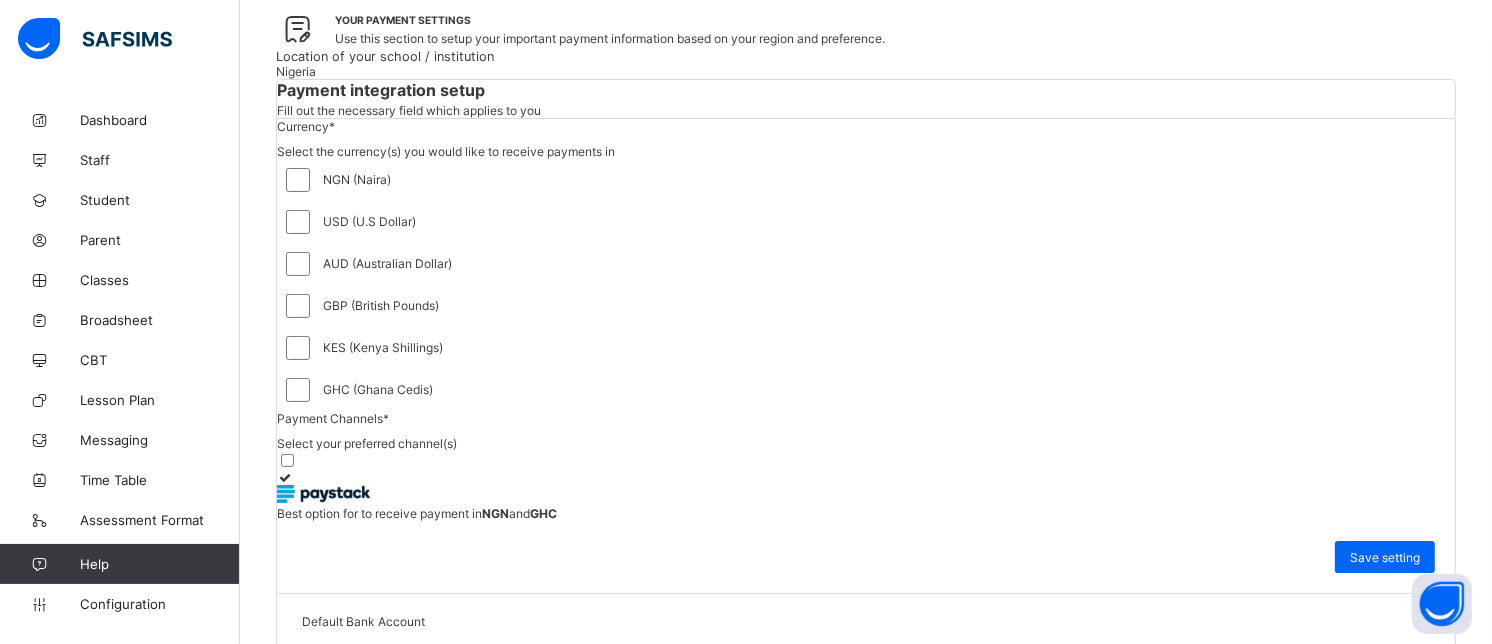 scroll, scrollTop: 188, scrollLeft: 0, axis: vertical 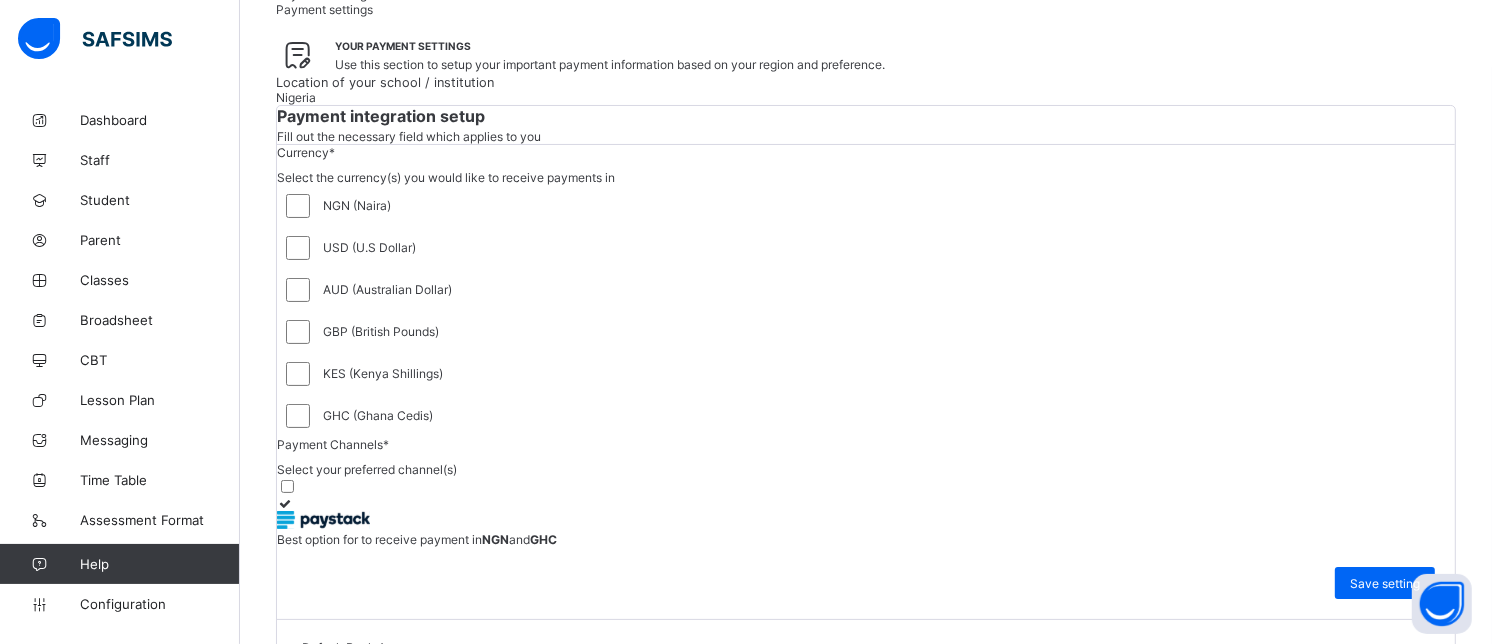 click on "Payment integration setup    Fill out the necessary field which applies to you" at bounding box center [866, 125] 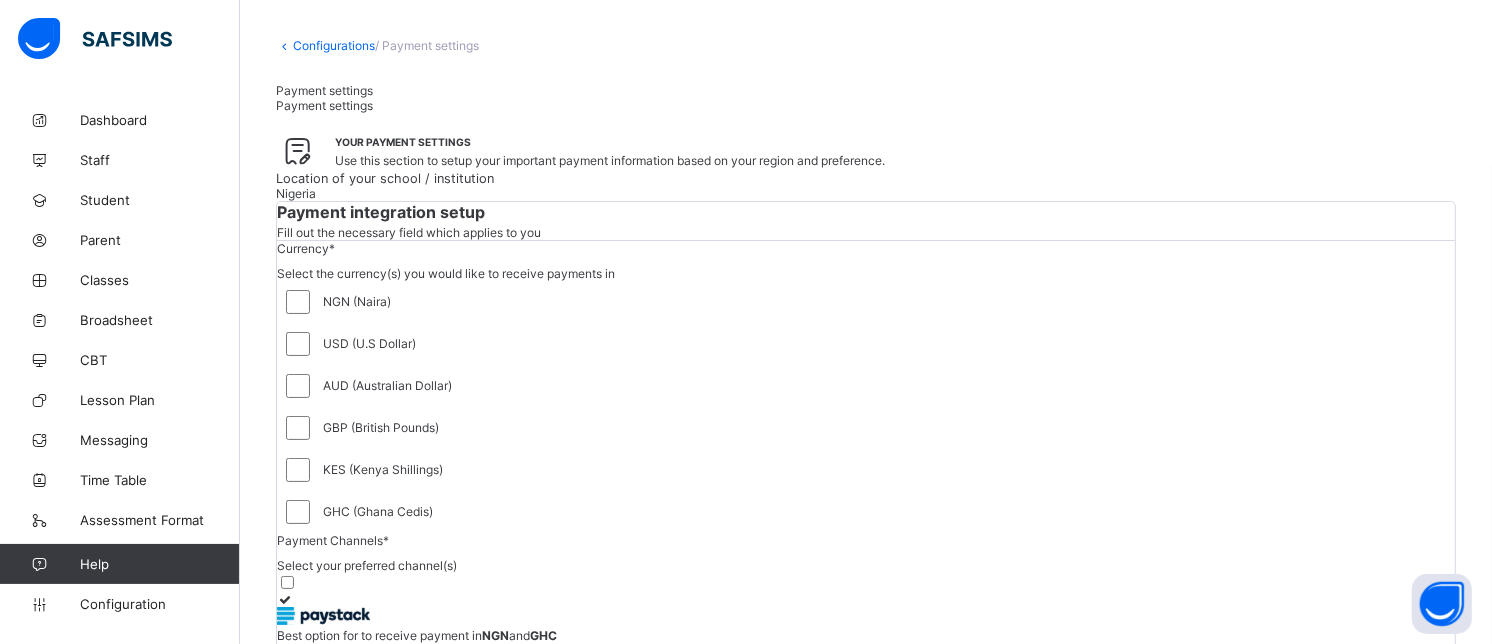 scroll, scrollTop: 0, scrollLeft: 0, axis: both 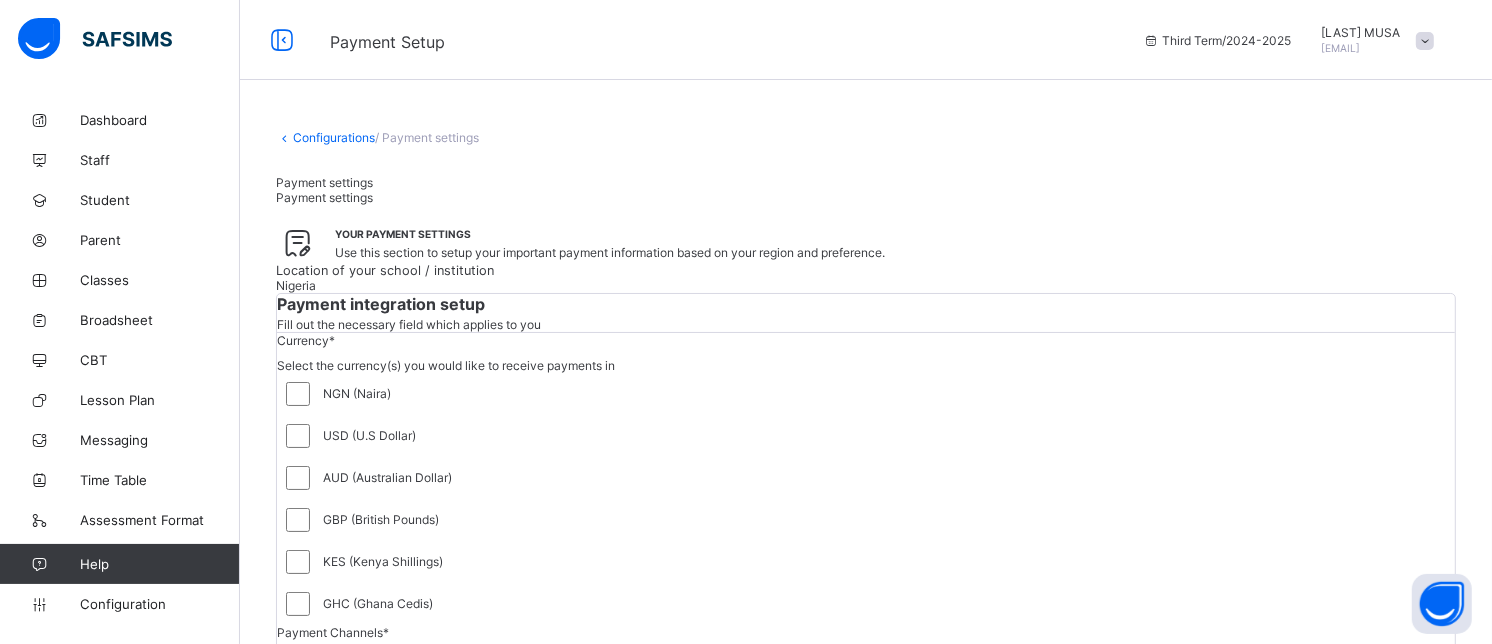 click on "Configurations" at bounding box center (334, 137) 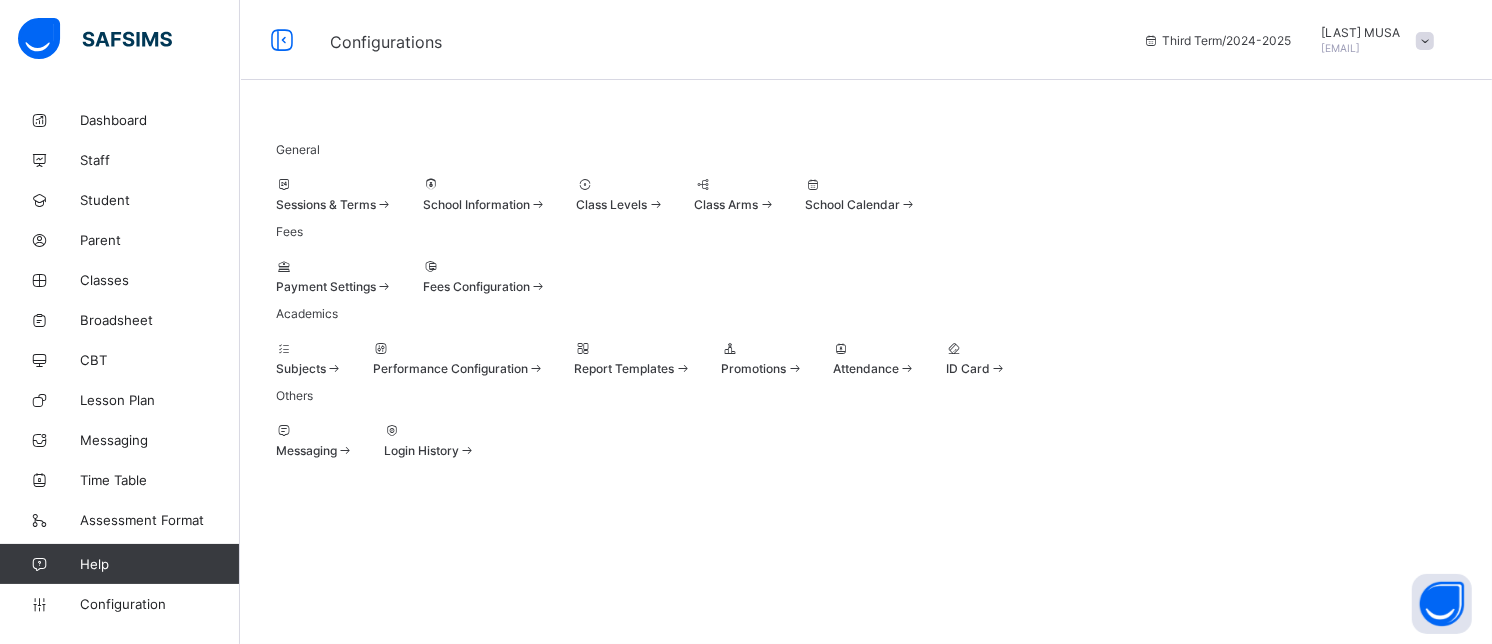 scroll, scrollTop: 82, scrollLeft: 0, axis: vertical 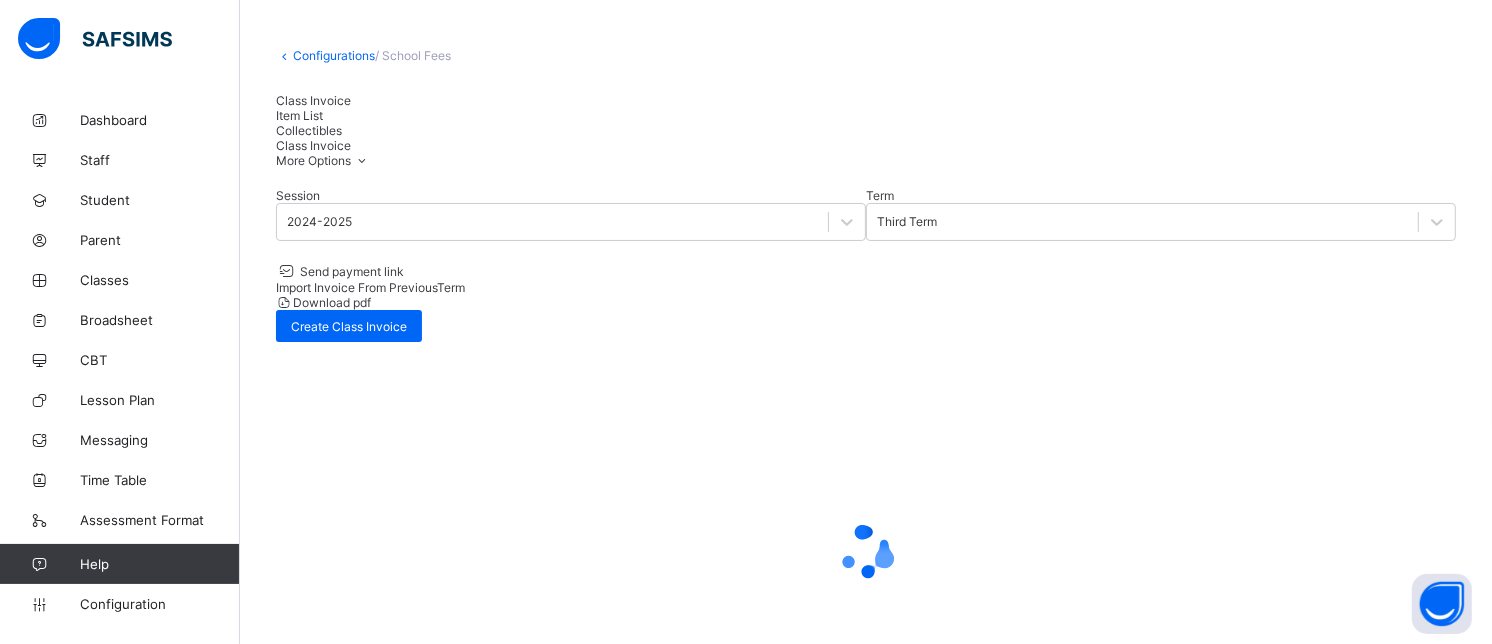 click on "Item List" at bounding box center [299, 115] 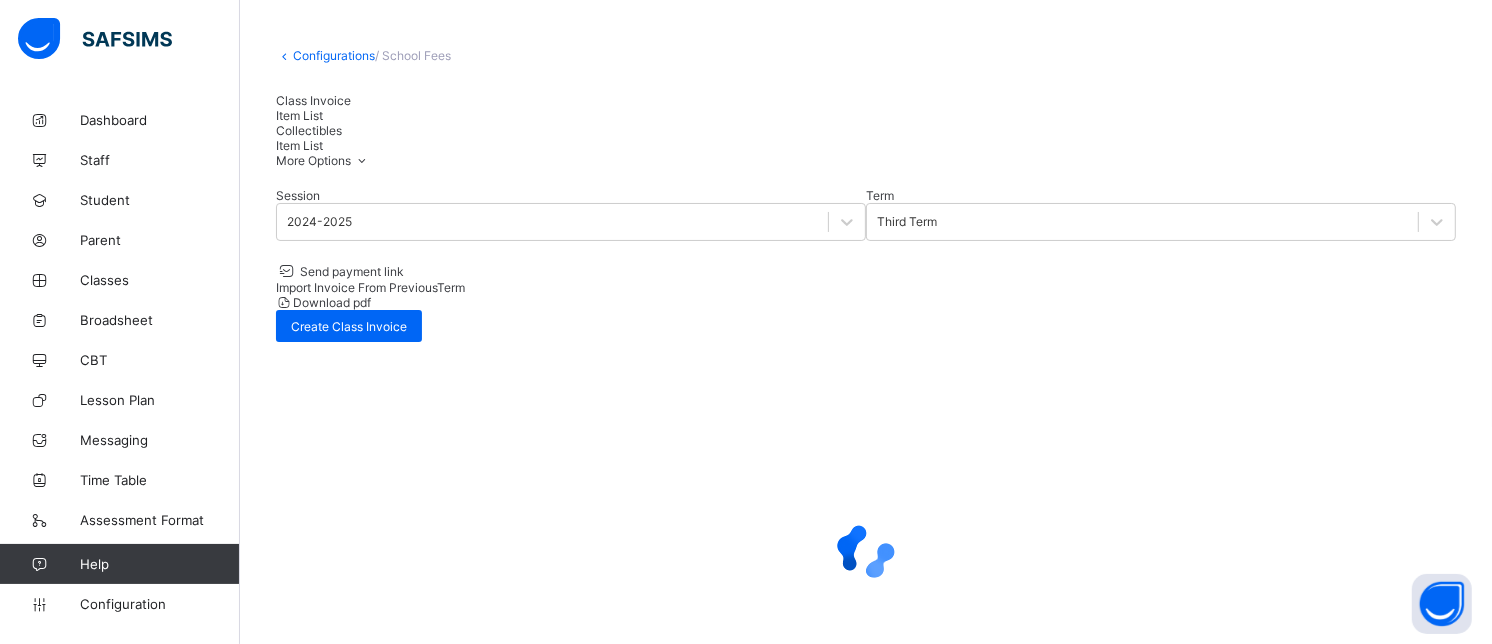click on "Collectibles" at bounding box center [309, 130] 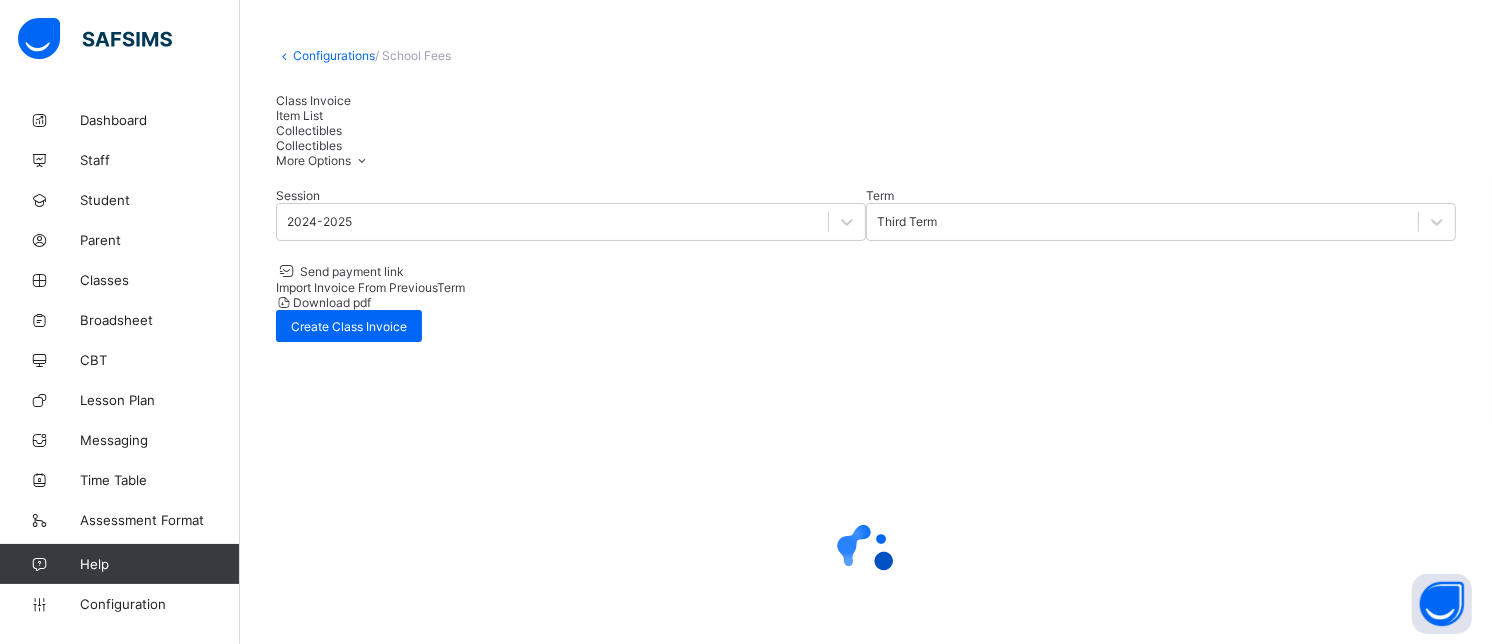 click on "Class Invoice" at bounding box center (313, 100) 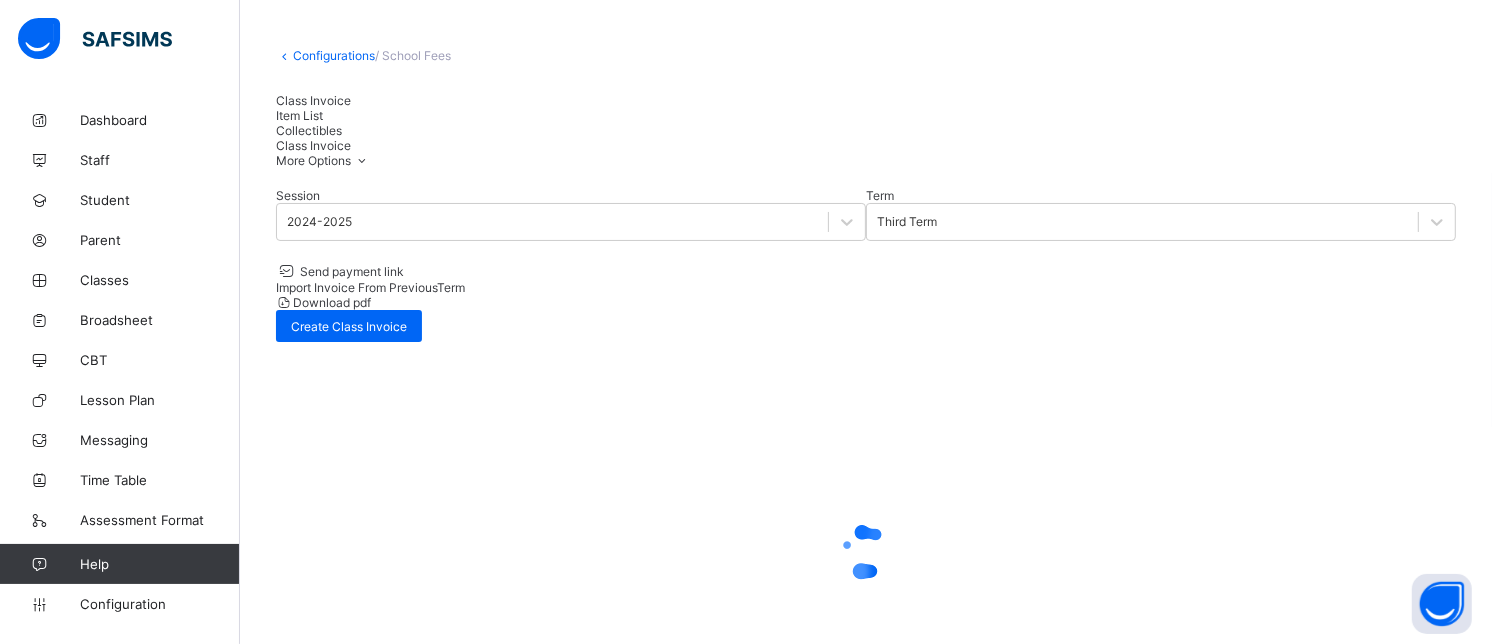 click on "Item List" at bounding box center [299, 115] 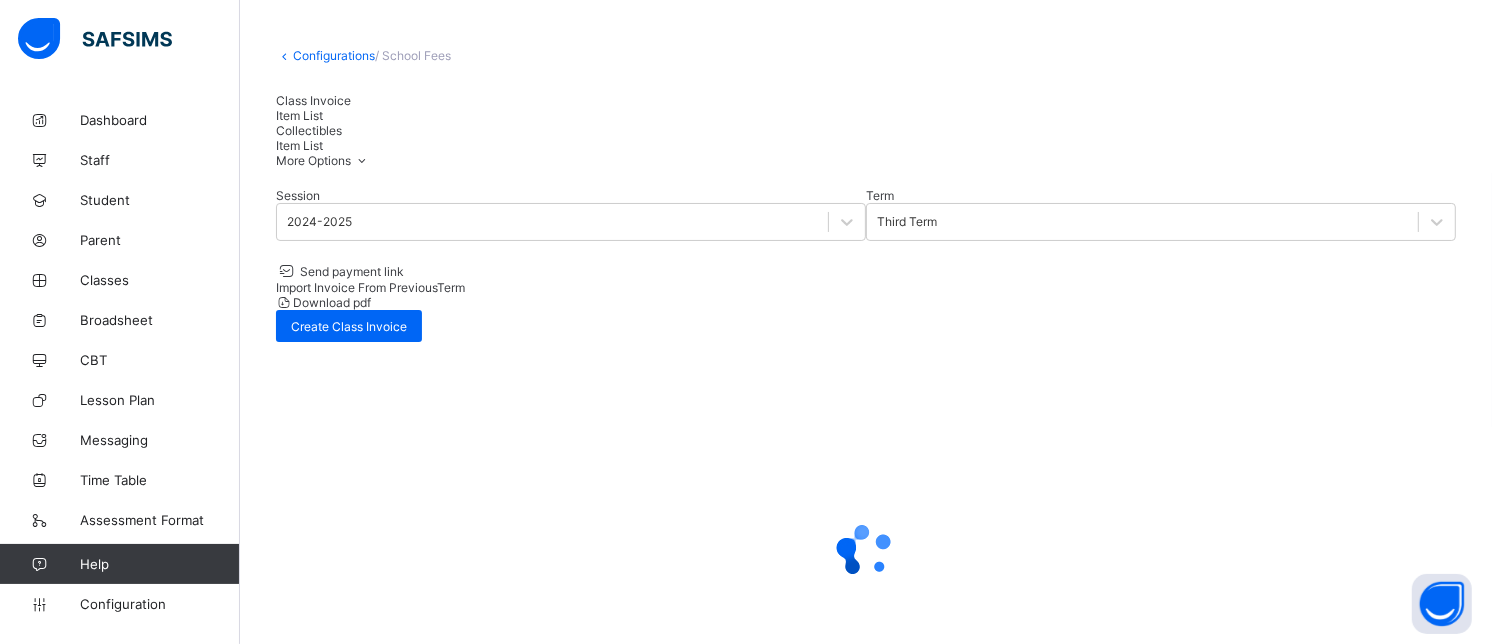 click on "Collectibles" at bounding box center [309, 130] 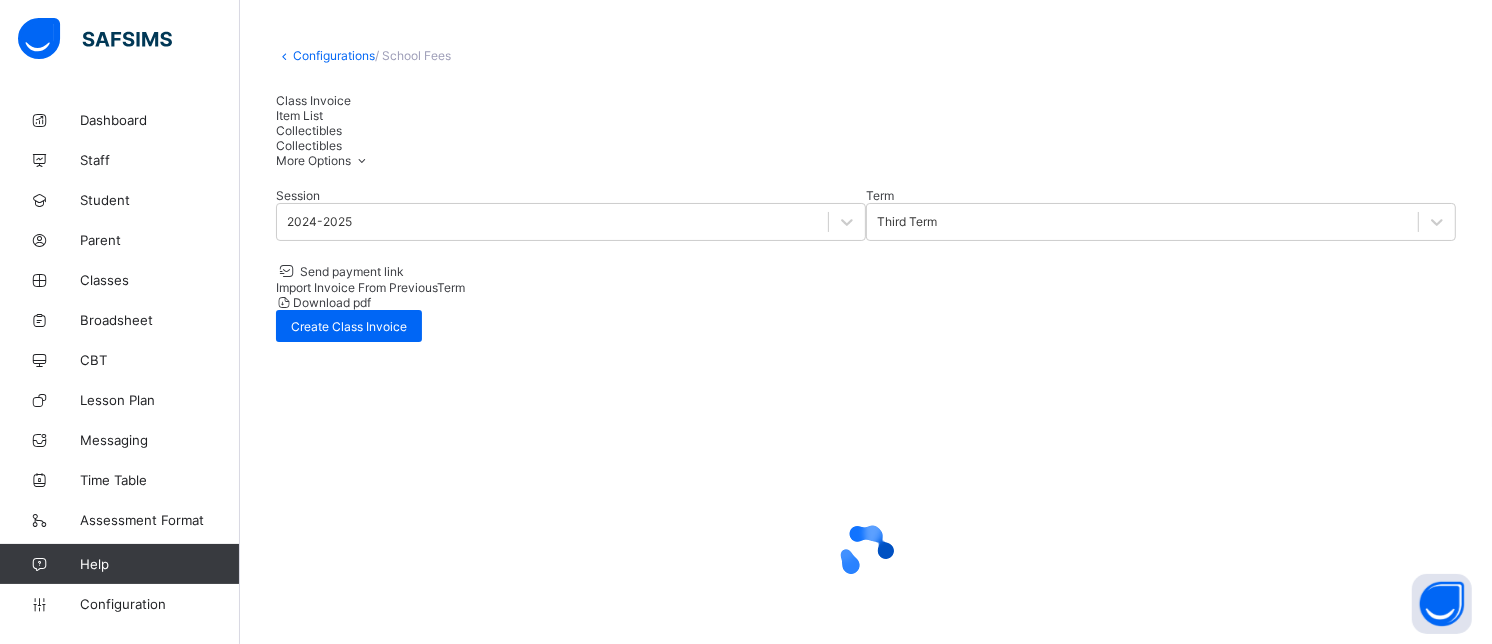 click on "Class Invoice" at bounding box center [313, 100] 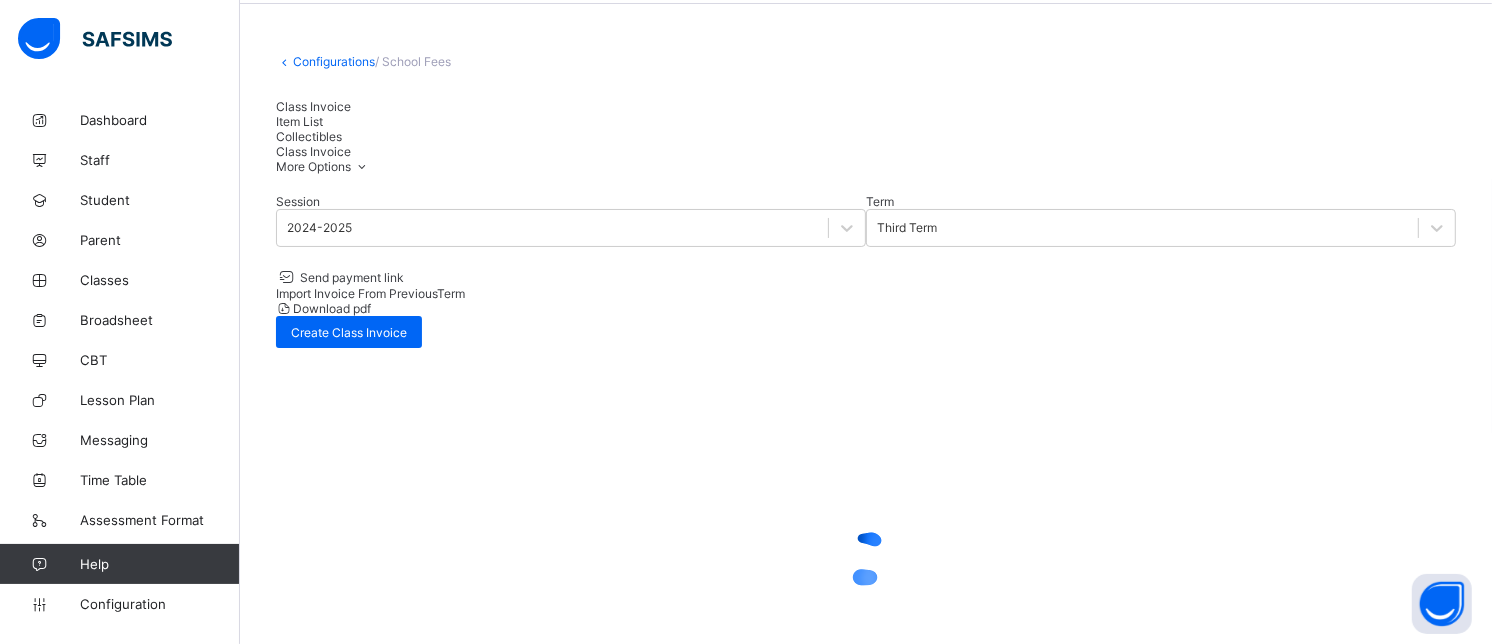 scroll, scrollTop: 73, scrollLeft: 0, axis: vertical 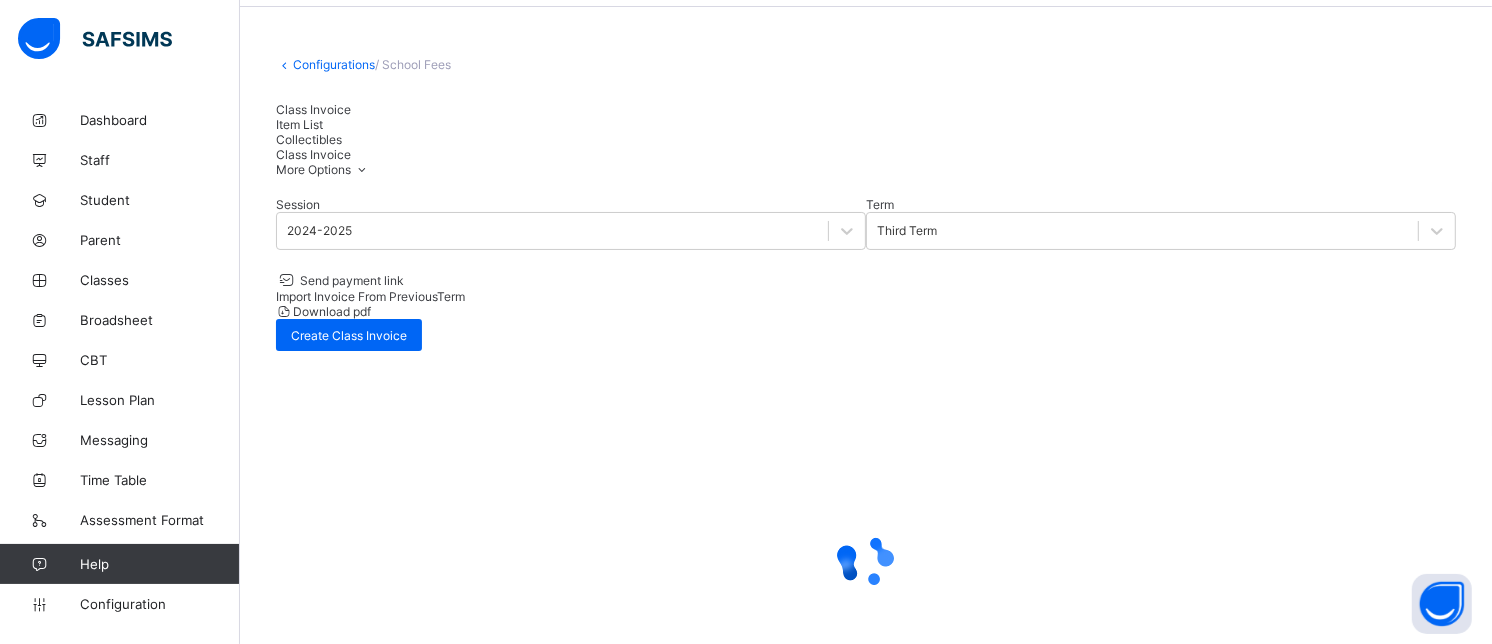 click on "Item List" at bounding box center [299, 124] 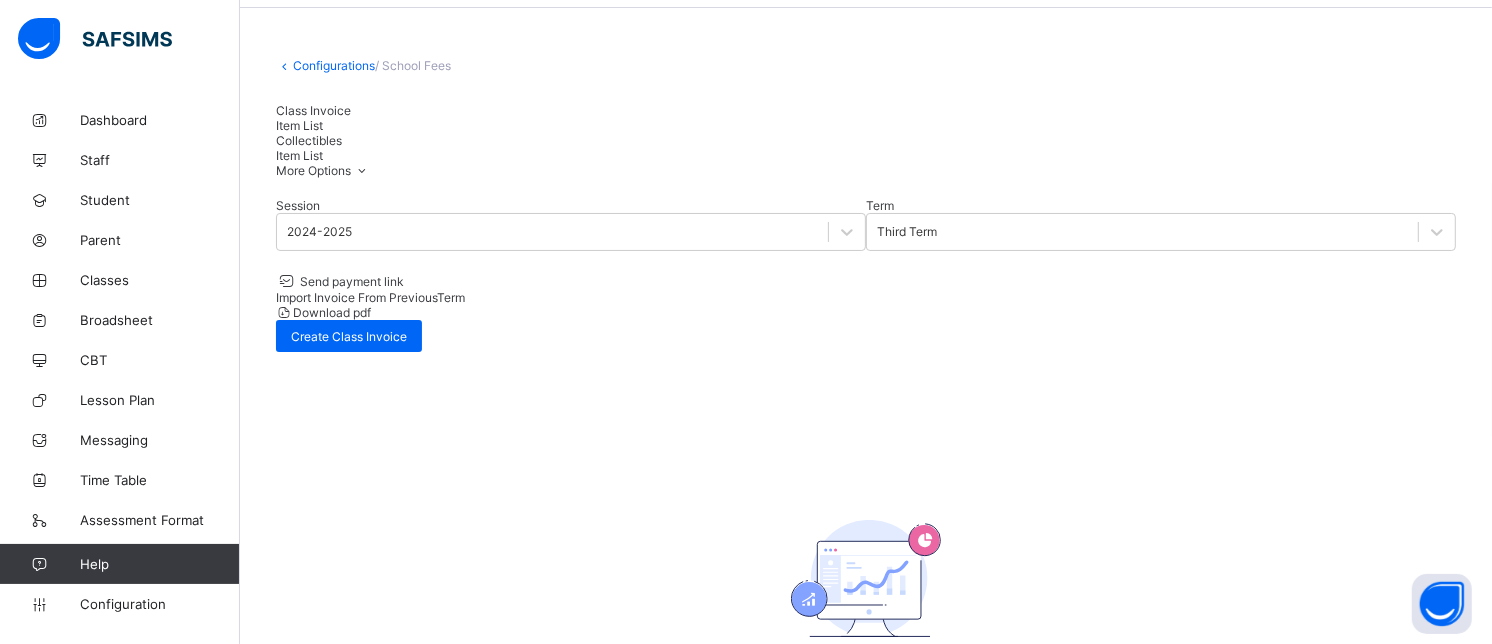 scroll, scrollTop: 111, scrollLeft: 0, axis: vertical 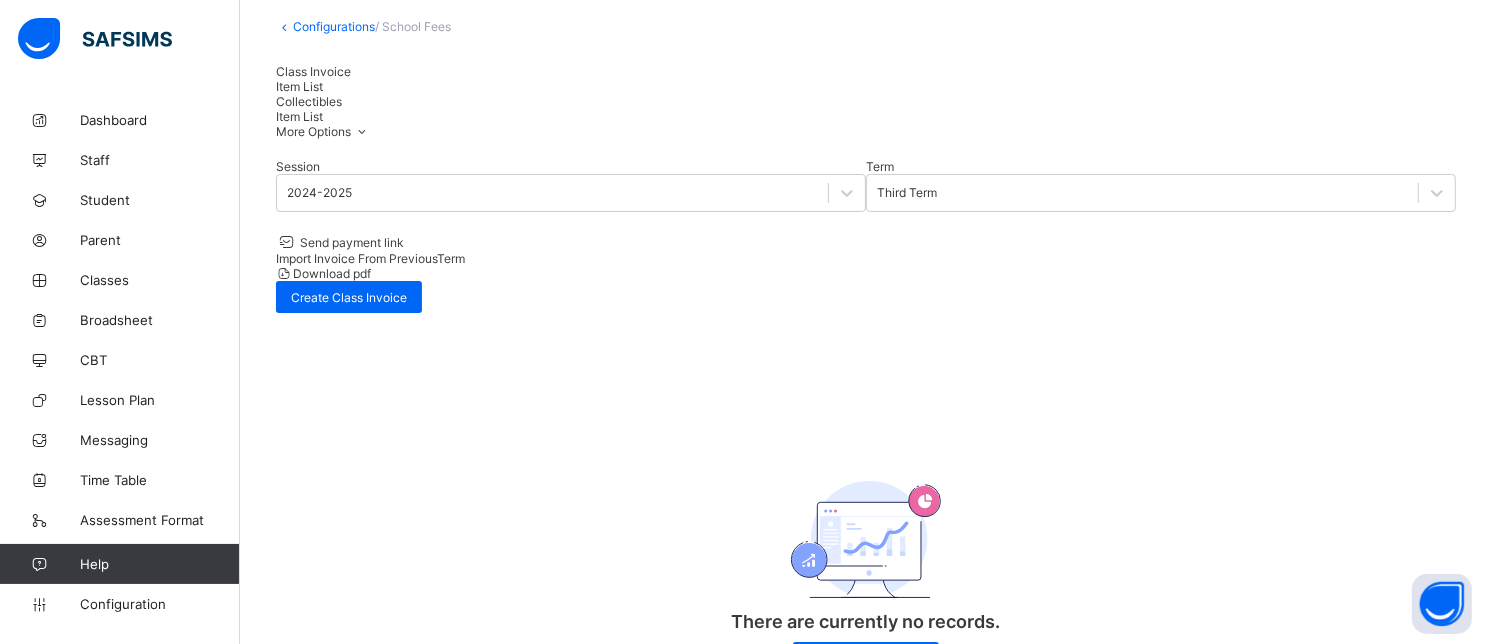 click at bounding box center (506, 817) 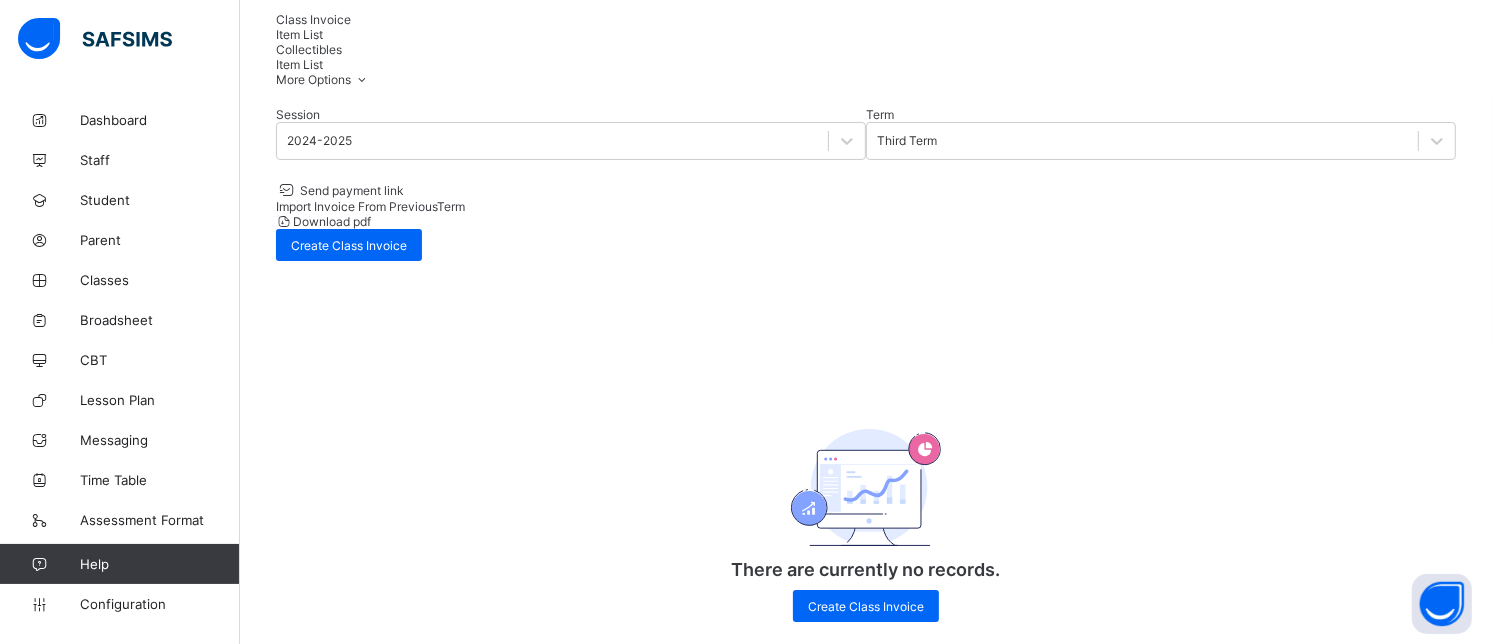scroll, scrollTop: 170, scrollLeft: 0, axis: vertical 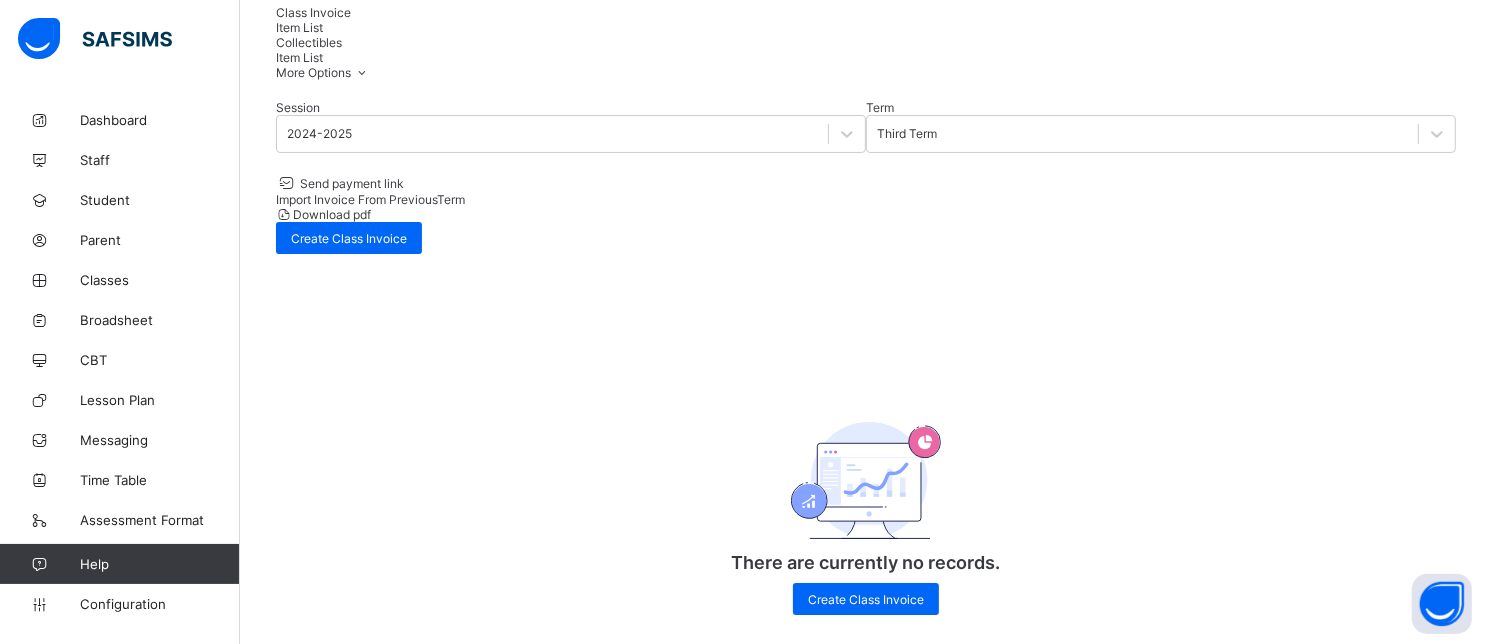 click at bounding box center [506, 758] 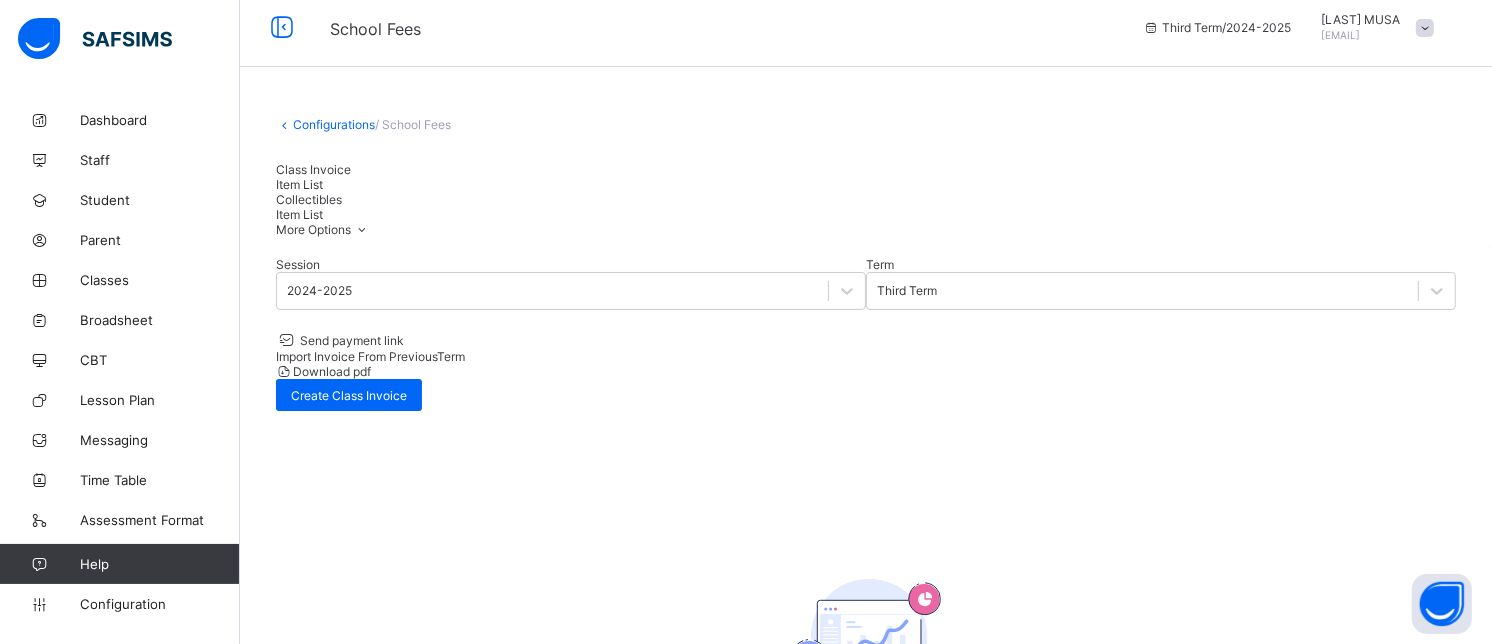 scroll, scrollTop: 0, scrollLeft: 0, axis: both 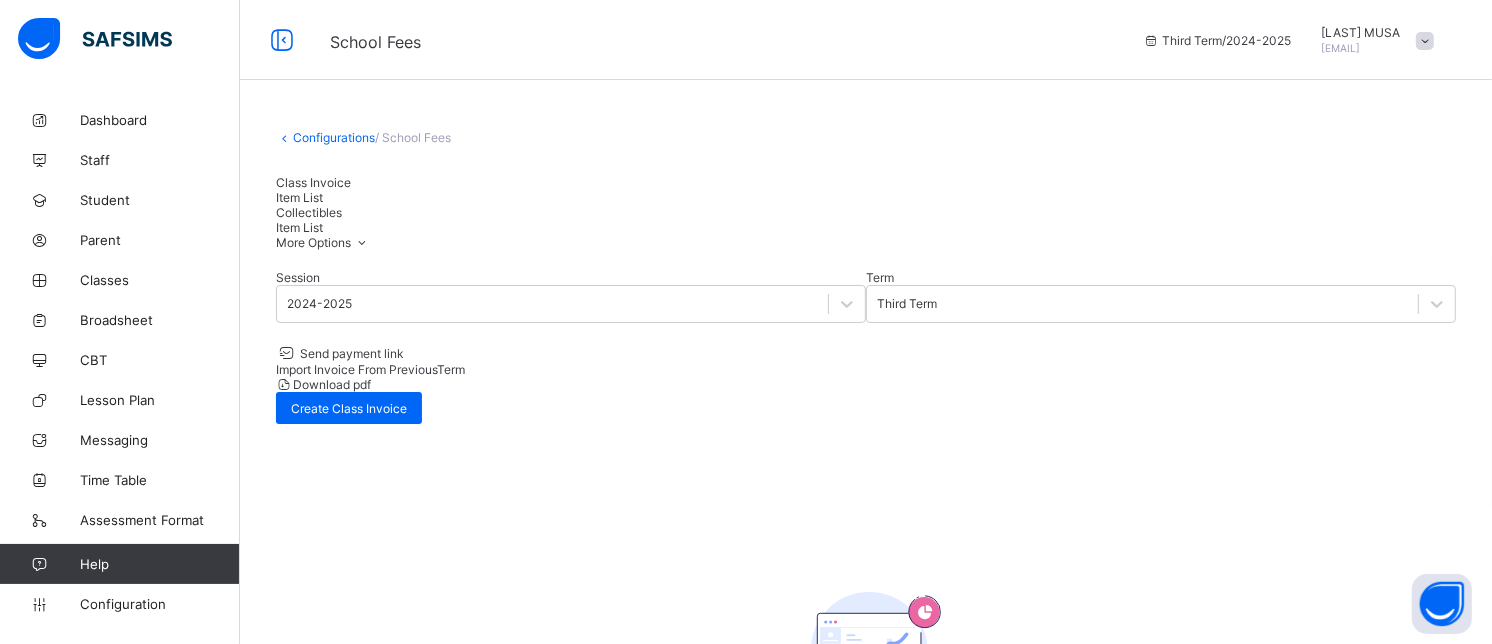 click on "Collectibles" at bounding box center [309, 212] 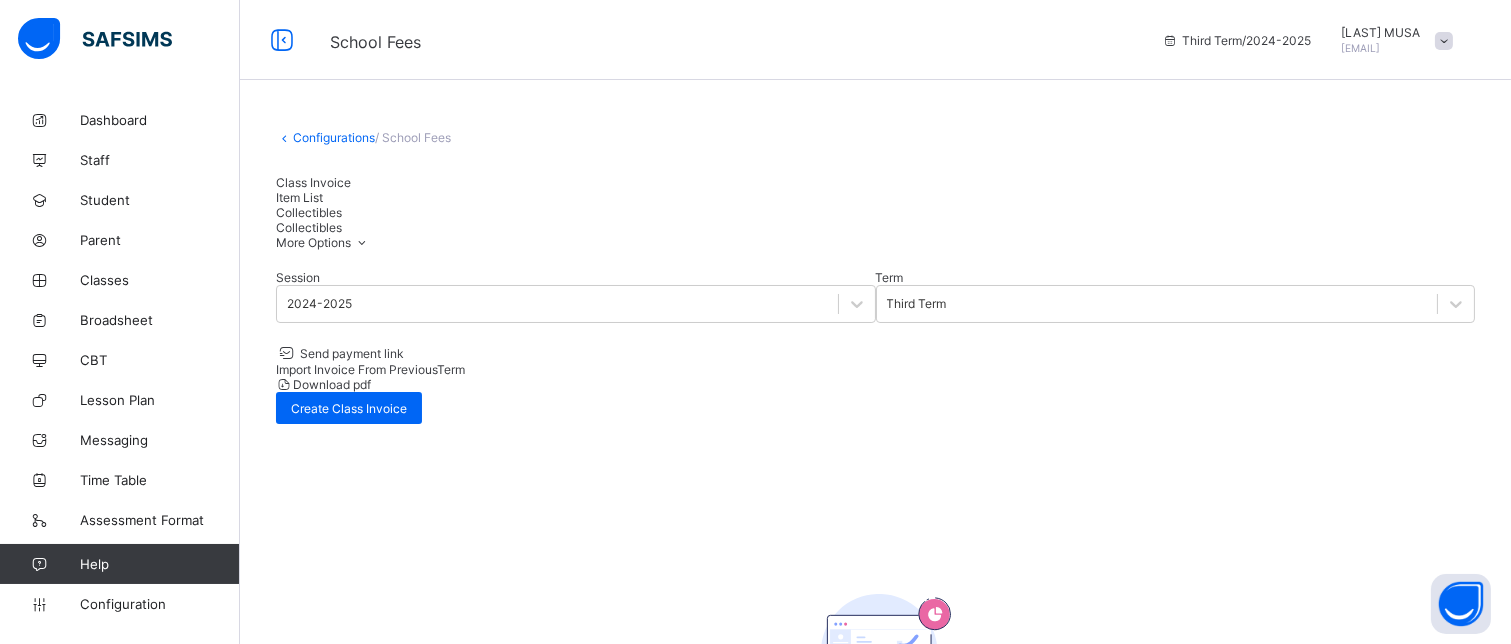 click on "Edit item" at bounding box center (439, 1274) 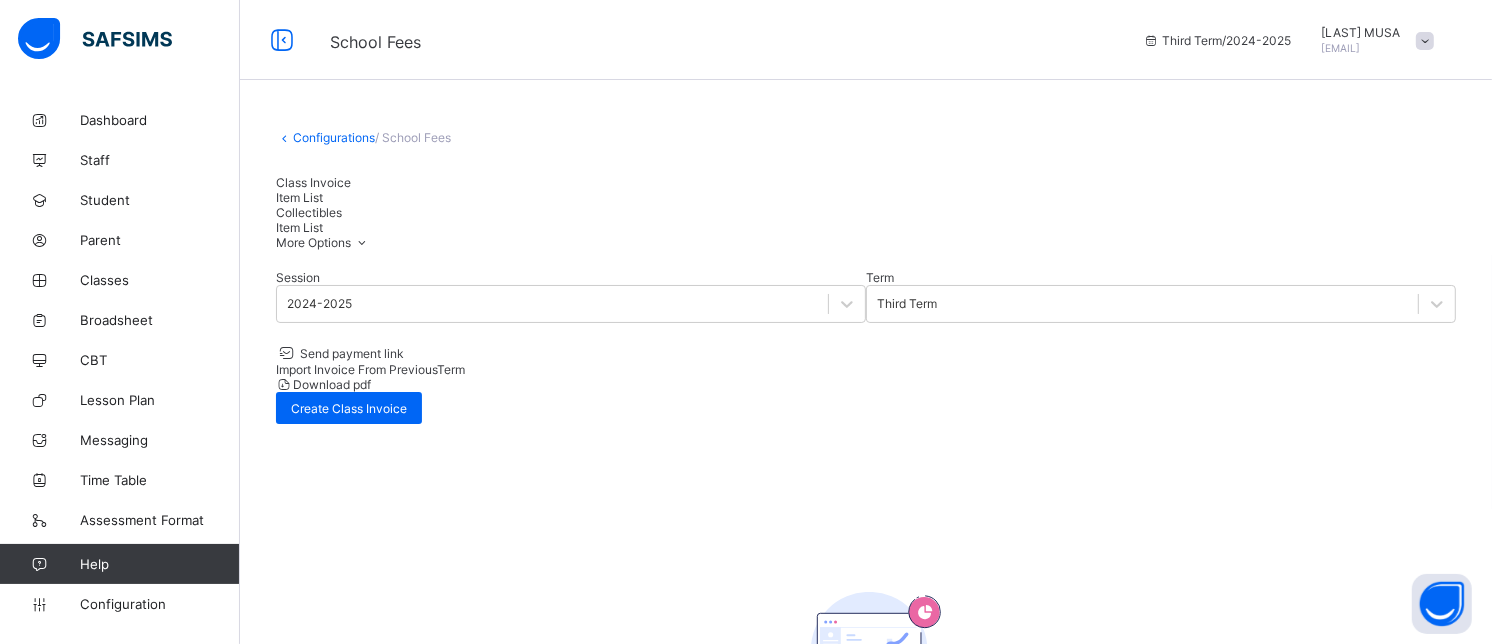 click at bounding box center (506, 928) 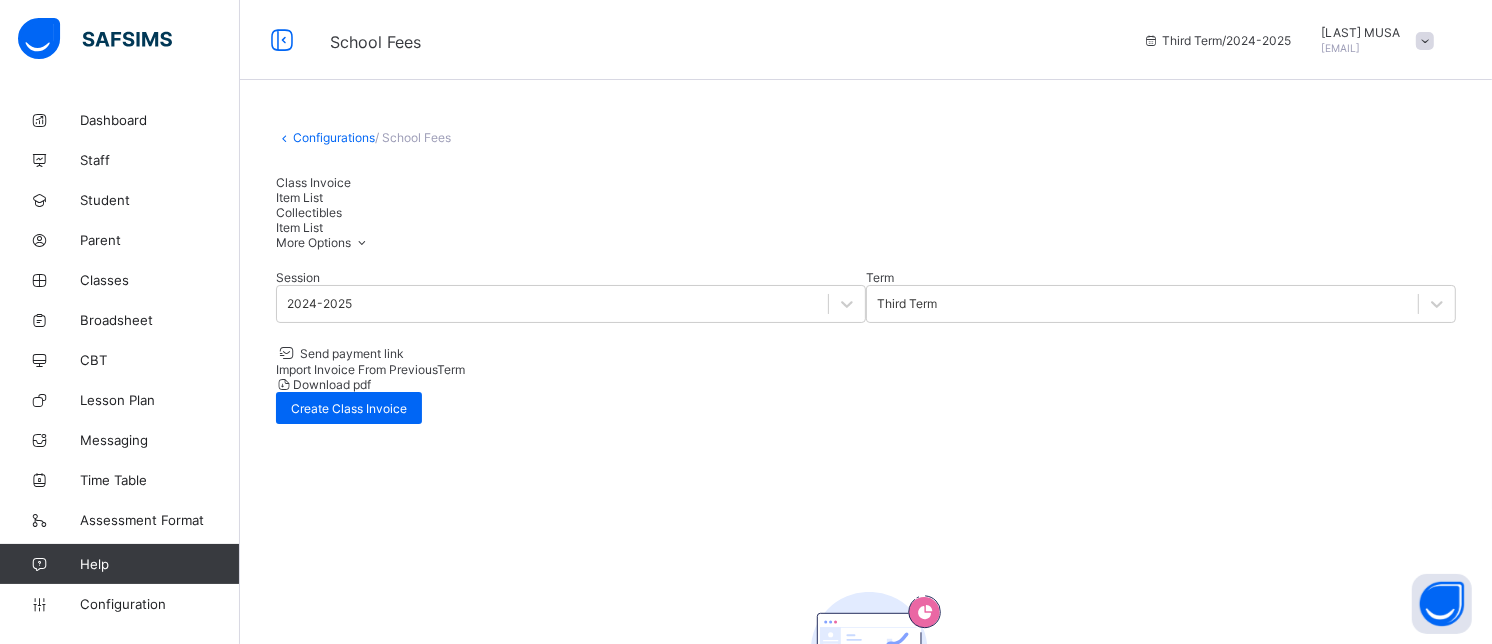 click at bounding box center [506, 959] 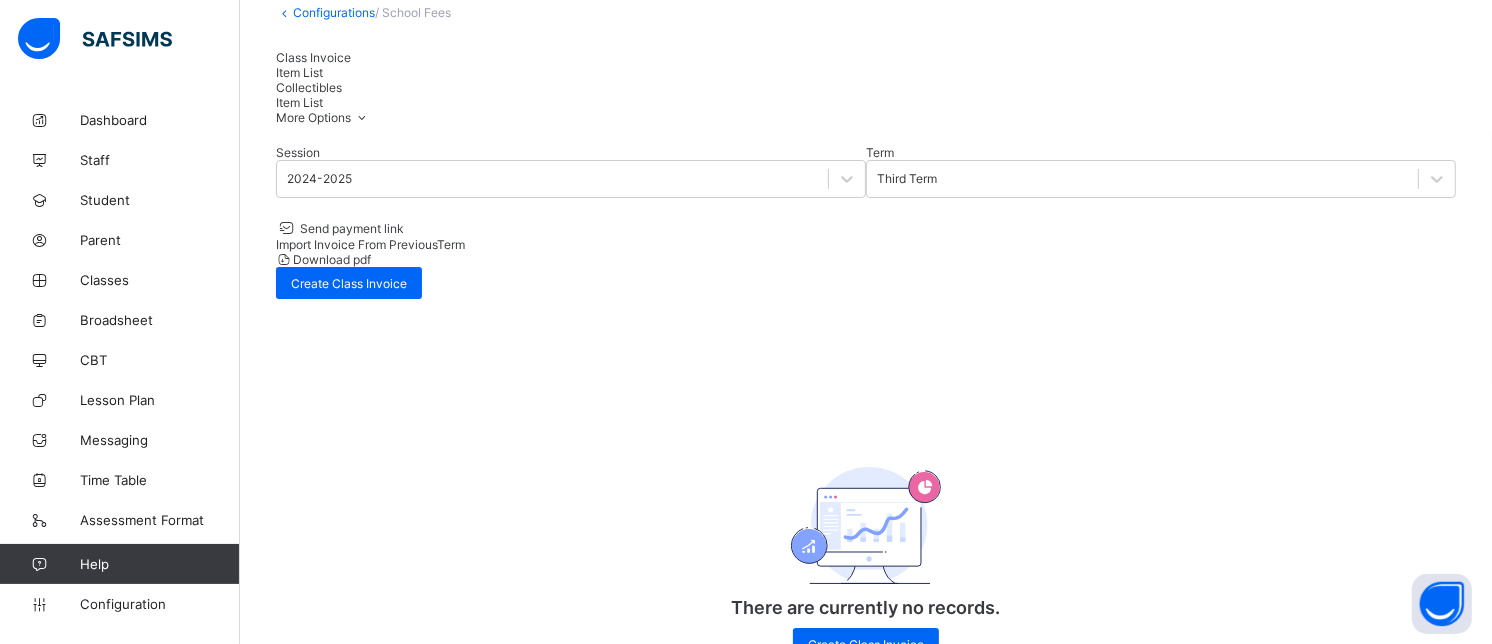 scroll, scrollTop: 170, scrollLeft: 0, axis: vertical 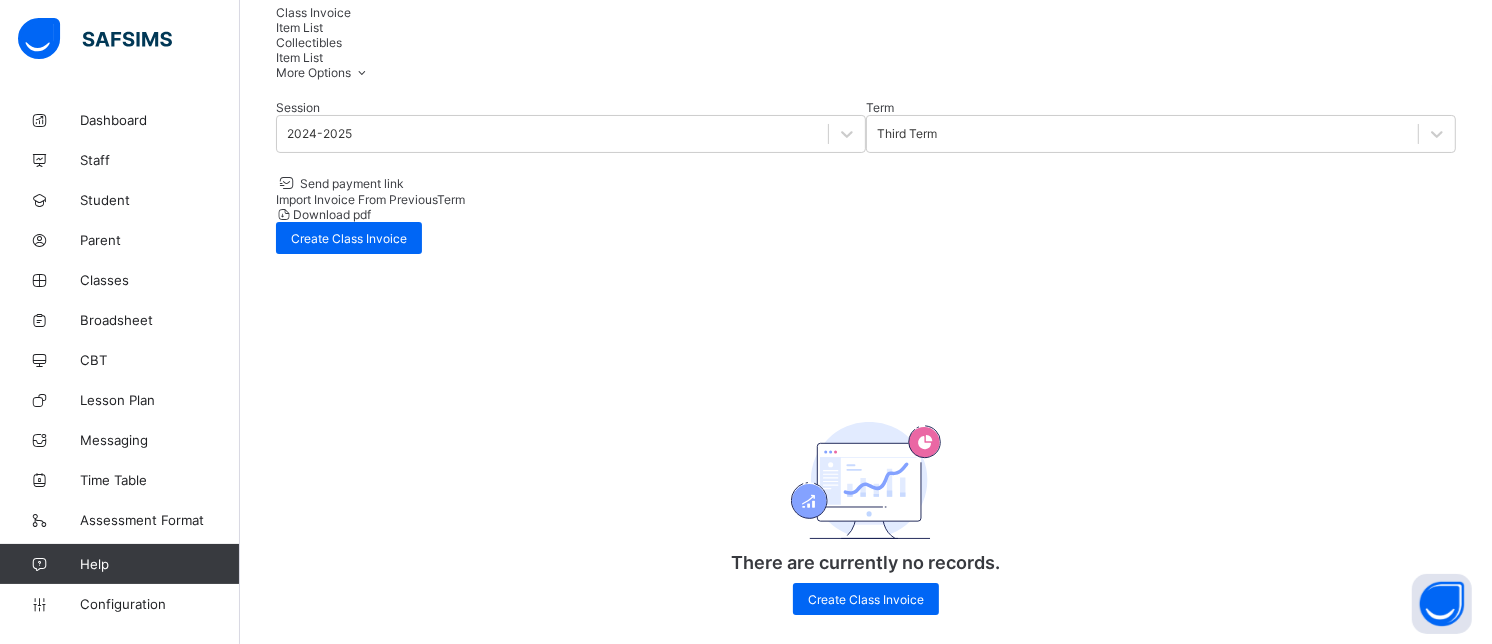 click at bounding box center (506, 913) 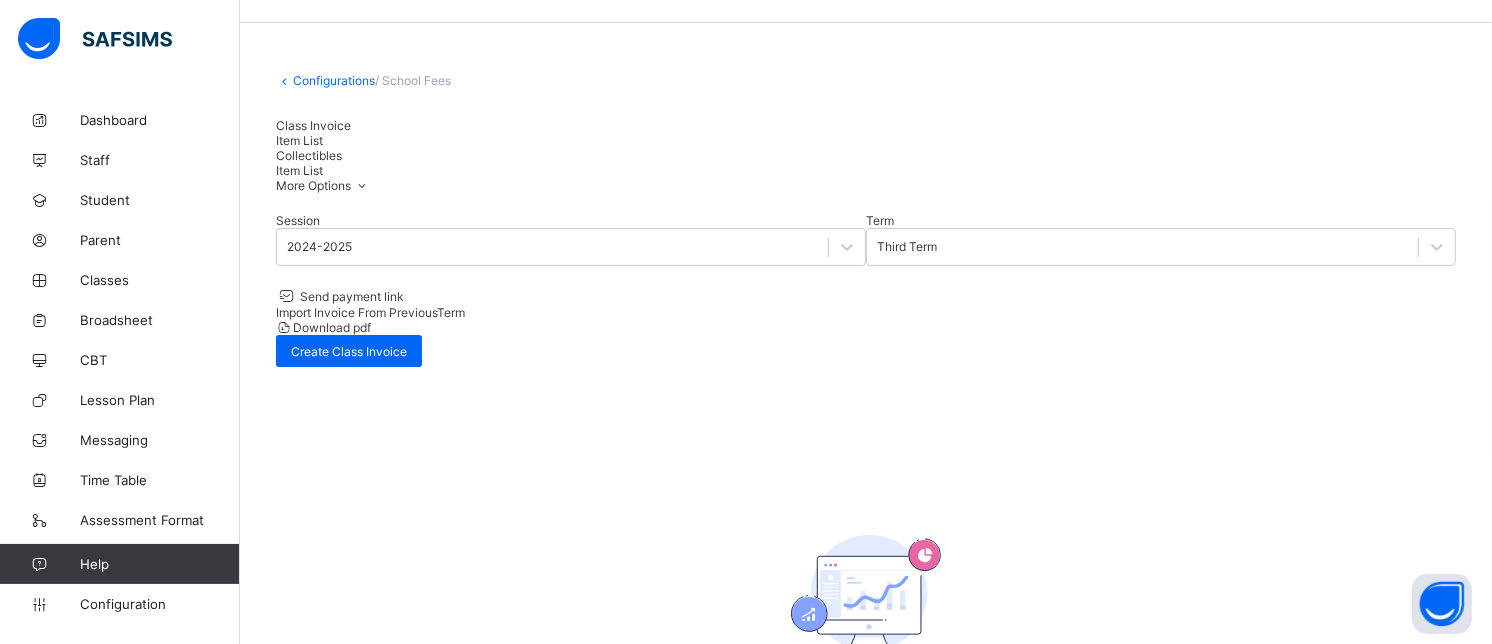 scroll, scrollTop: 0, scrollLeft: 0, axis: both 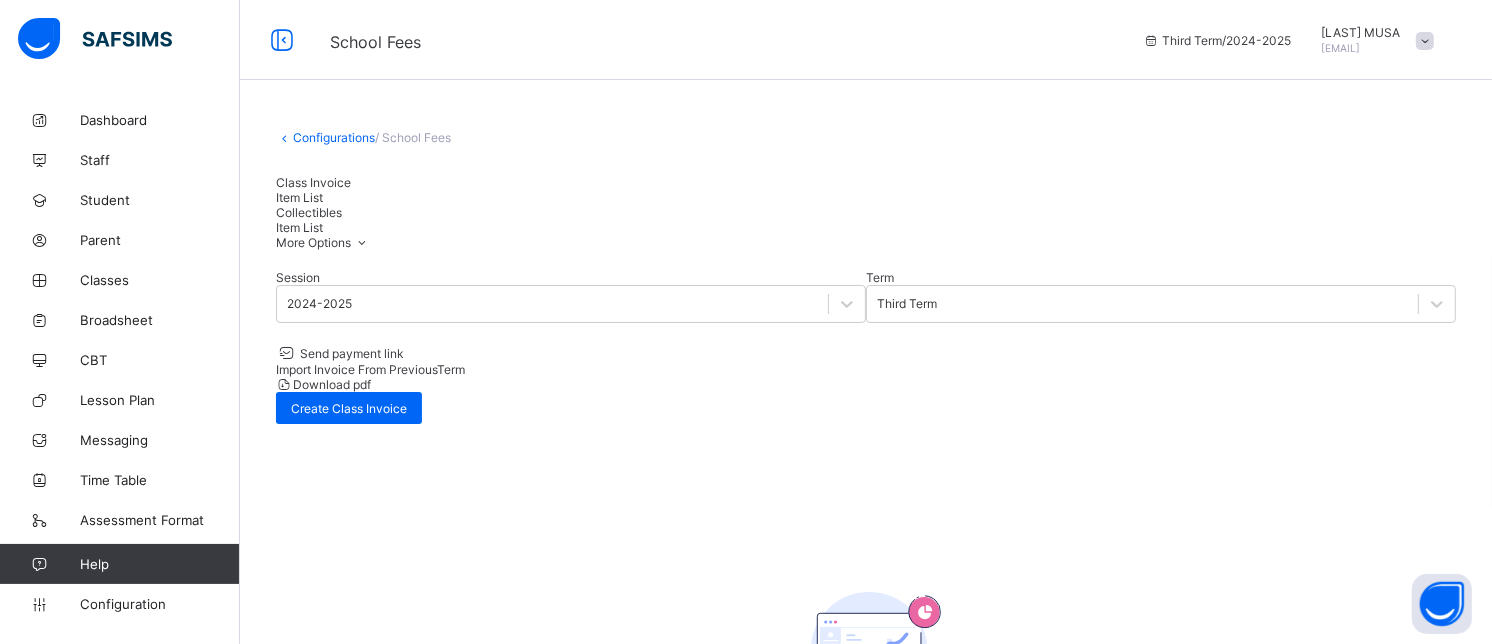click on "Class Invoice" at bounding box center (313, 182) 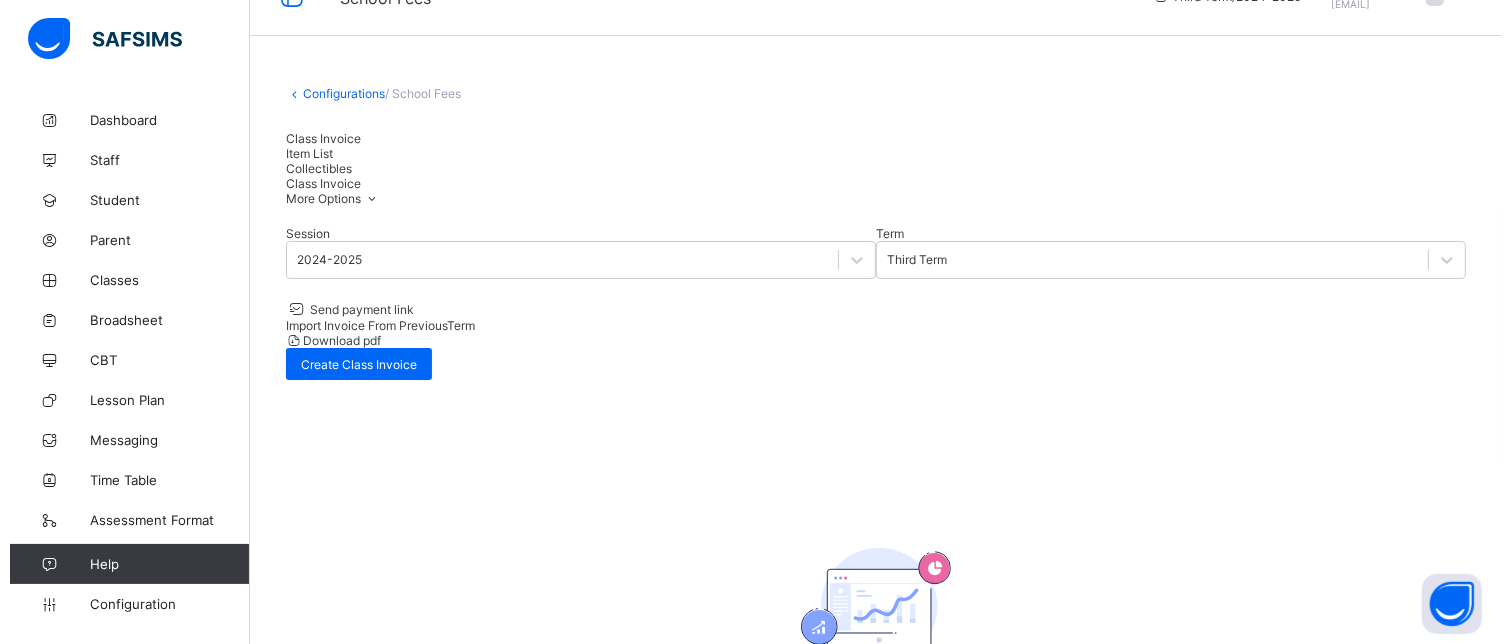 scroll, scrollTop: 0, scrollLeft: 0, axis: both 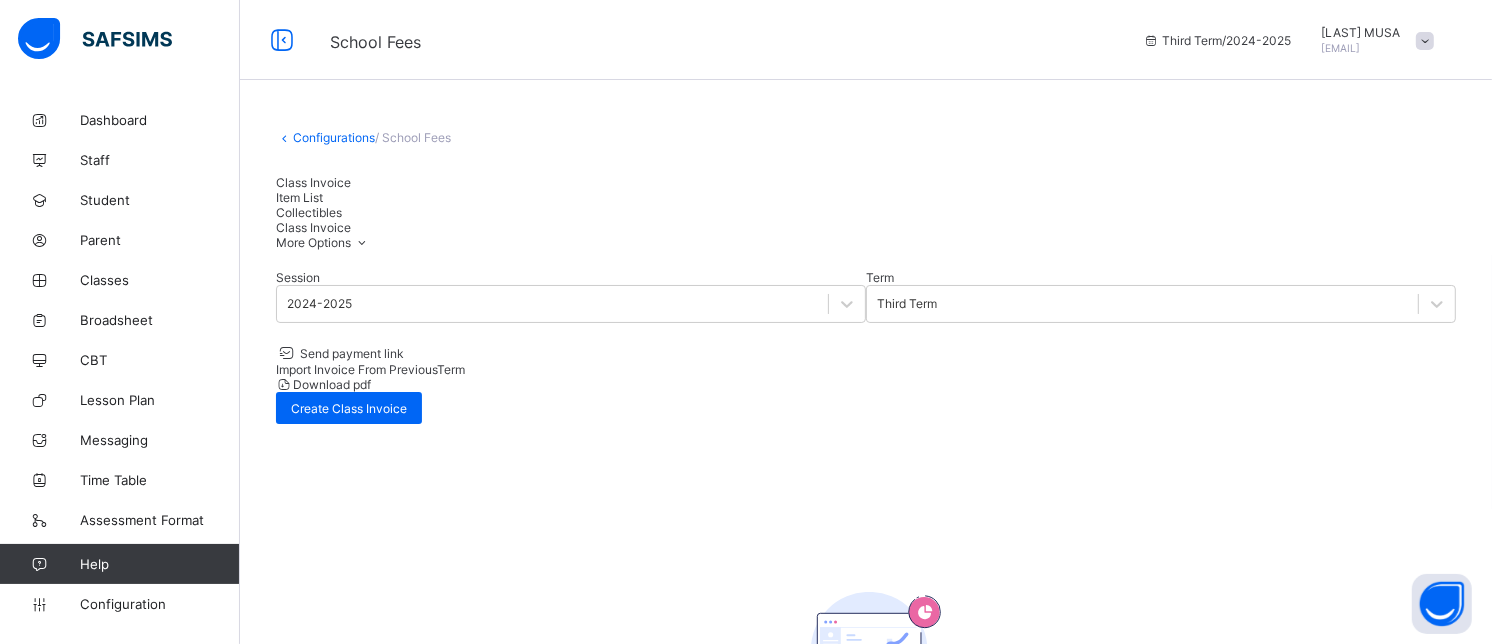 click on "Import Invoice From Previous  Term" at bounding box center (370, 369) 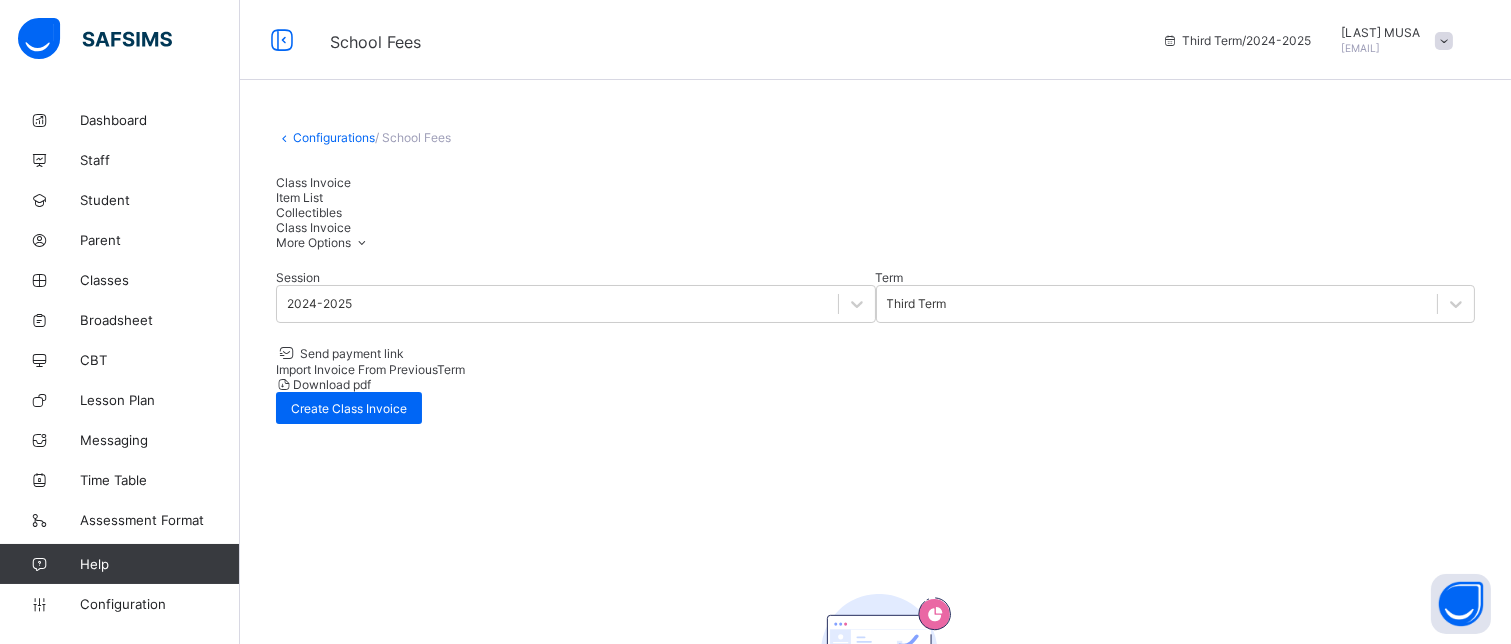 click on "Select..." at bounding box center [908, 997] 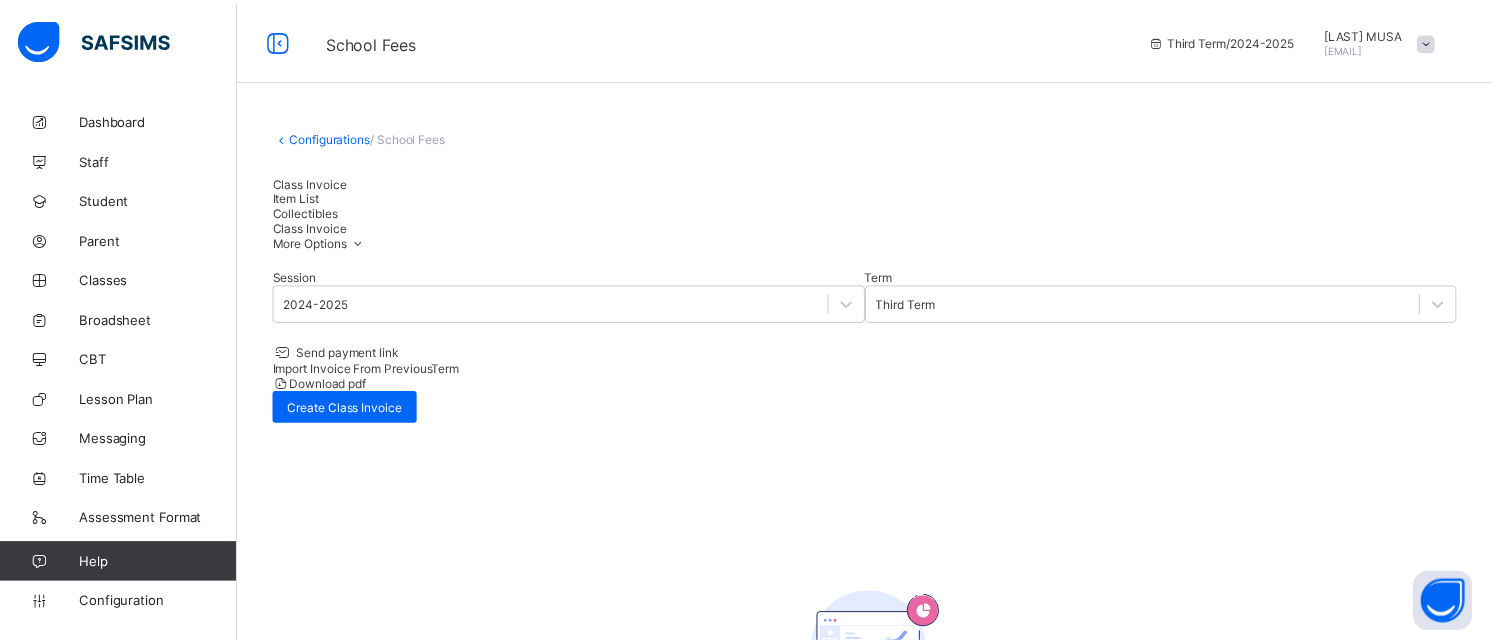 scroll, scrollTop: 0, scrollLeft: 0, axis: both 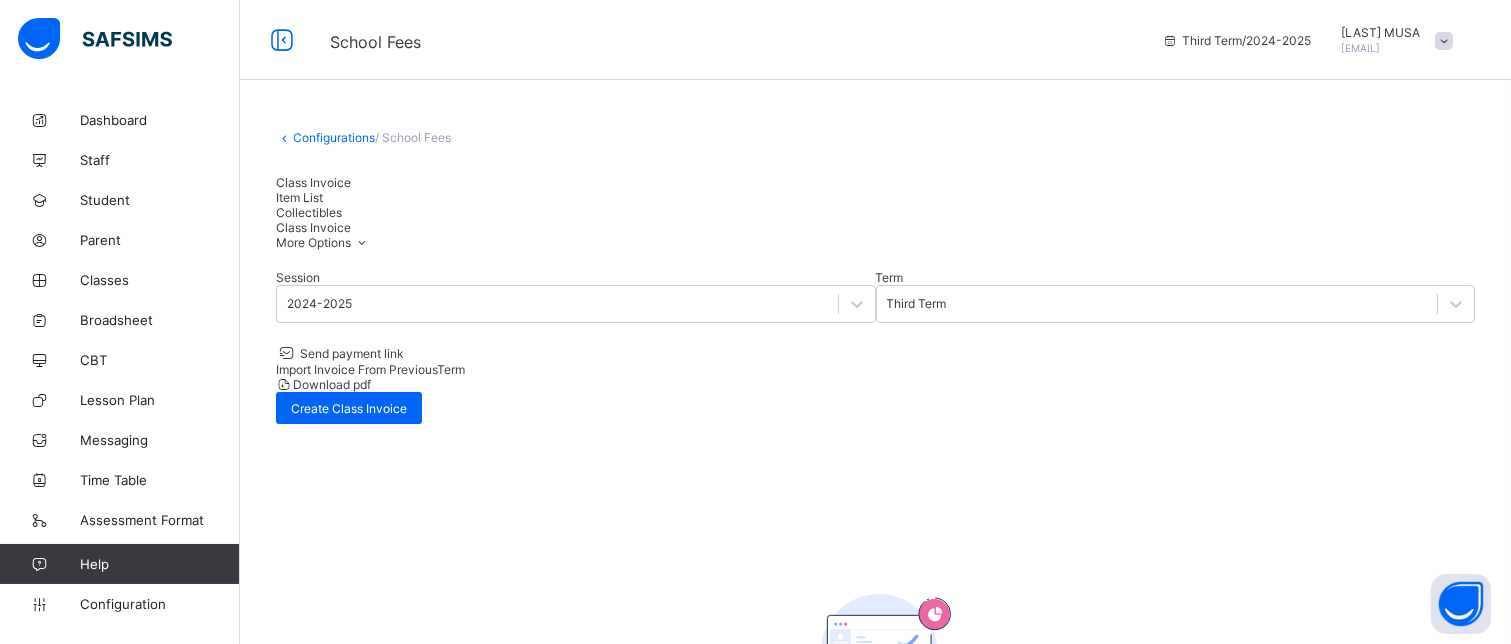 click on "×" at bounding box center [1185, 844] 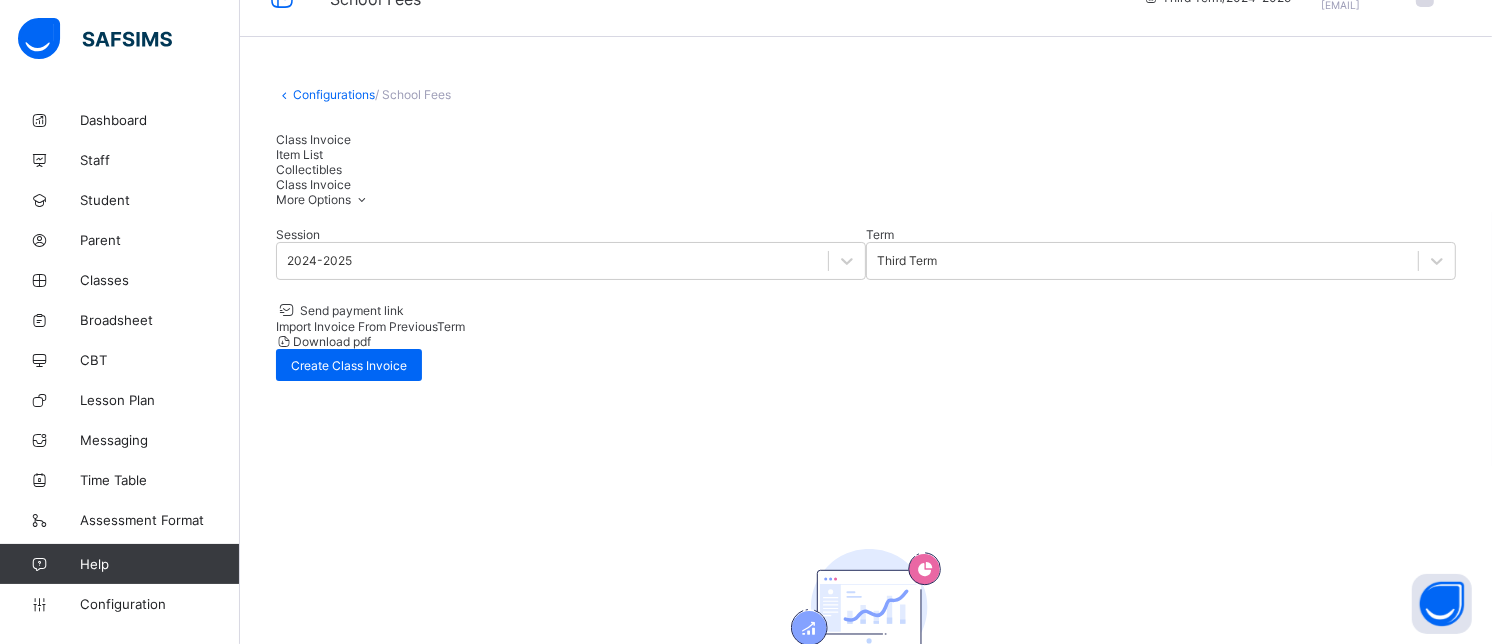 scroll, scrollTop: 0, scrollLeft: 0, axis: both 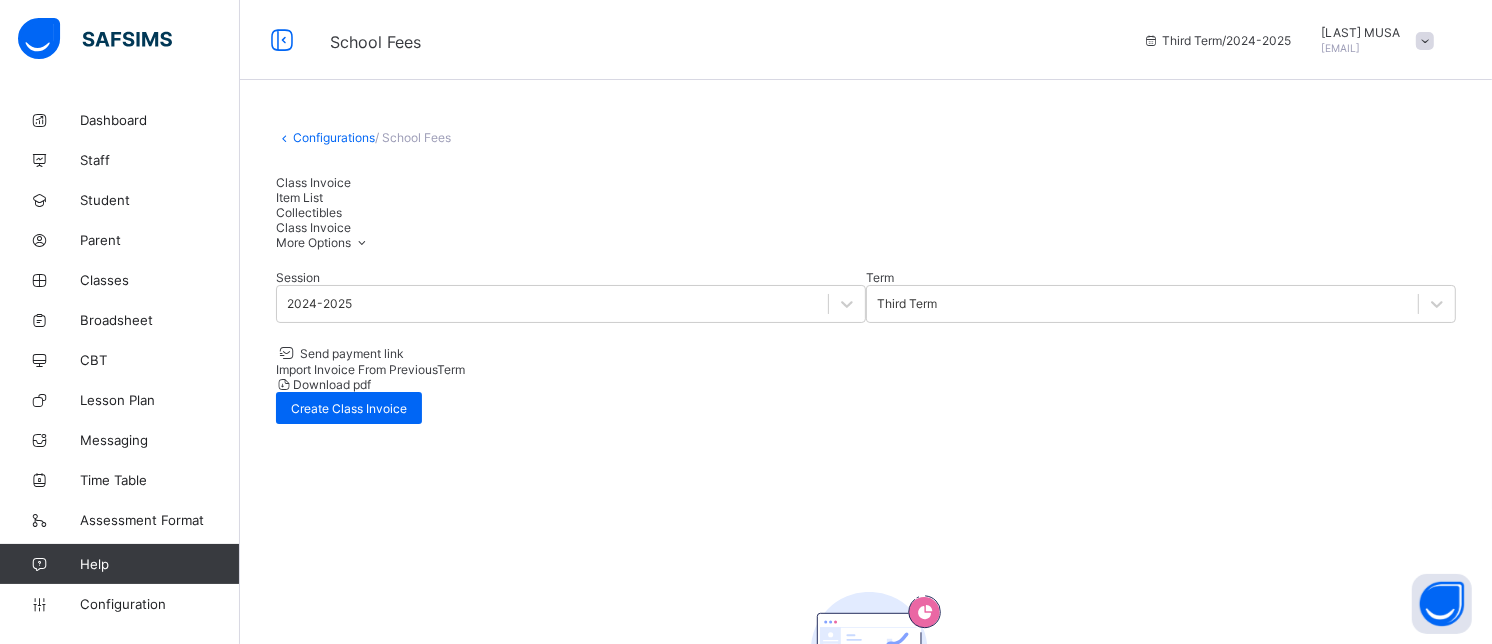 click on "Item List" at bounding box center (299, 197) 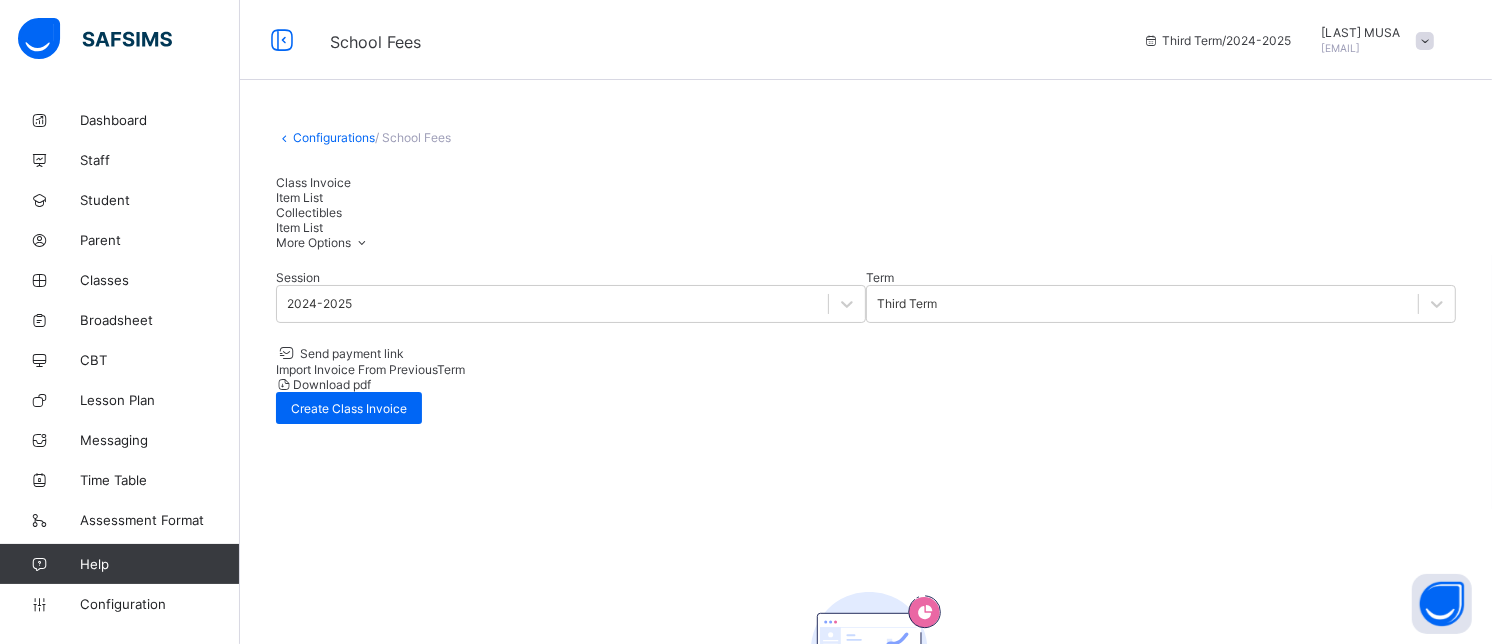click at bounding box center [506, 928] 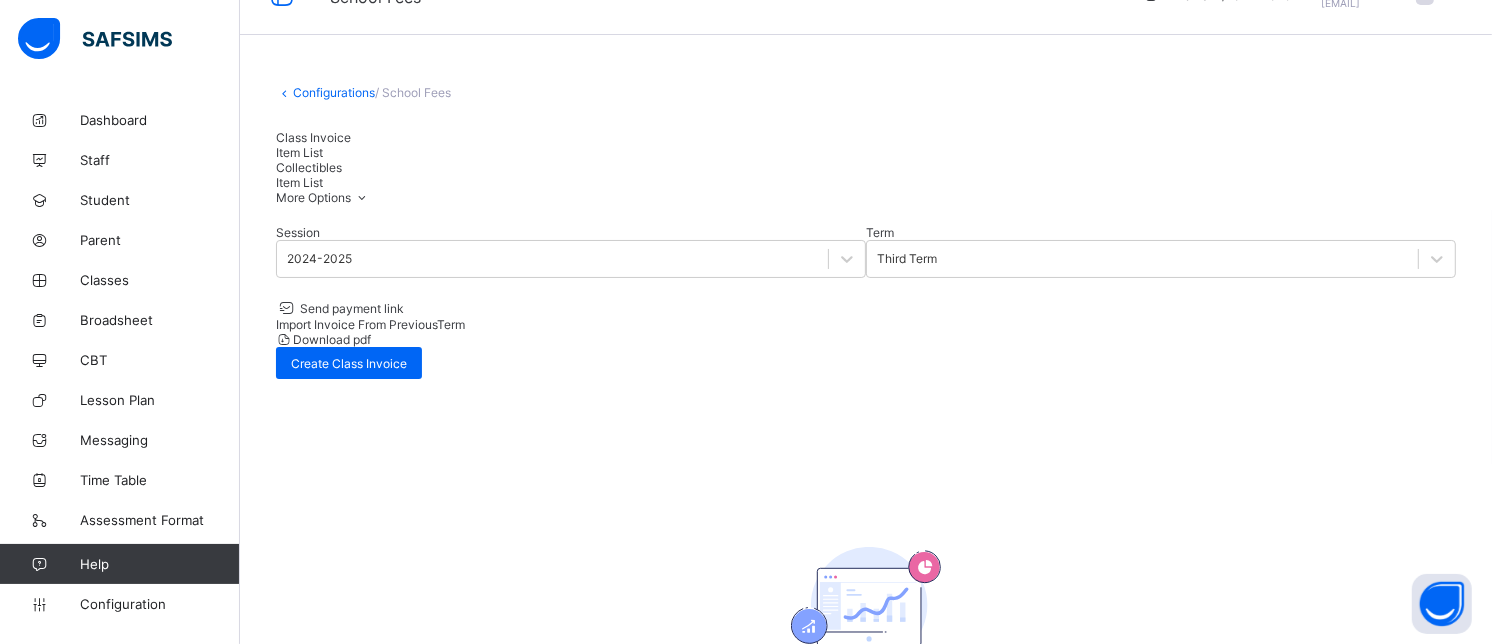 scroll, scrollTop: 0, scrollLeft: 0, axis: both 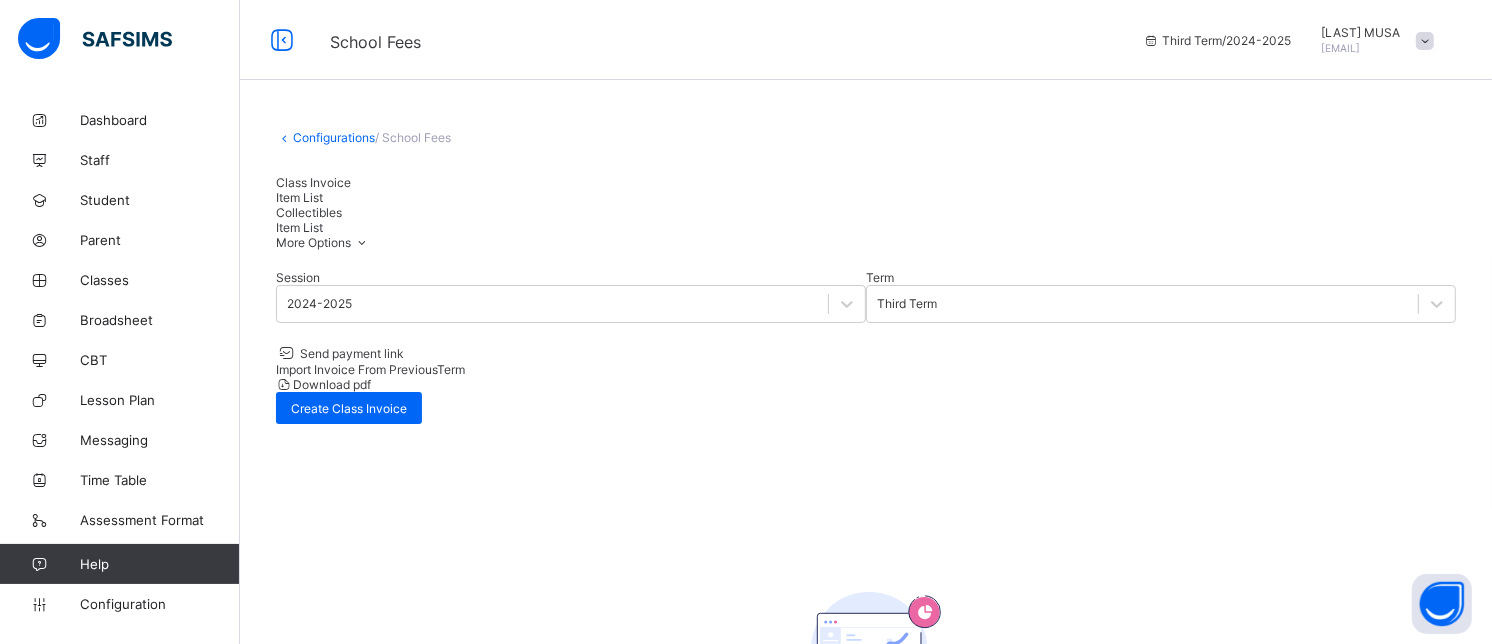 click on "Collectibles" at bounding box center (309, 212) 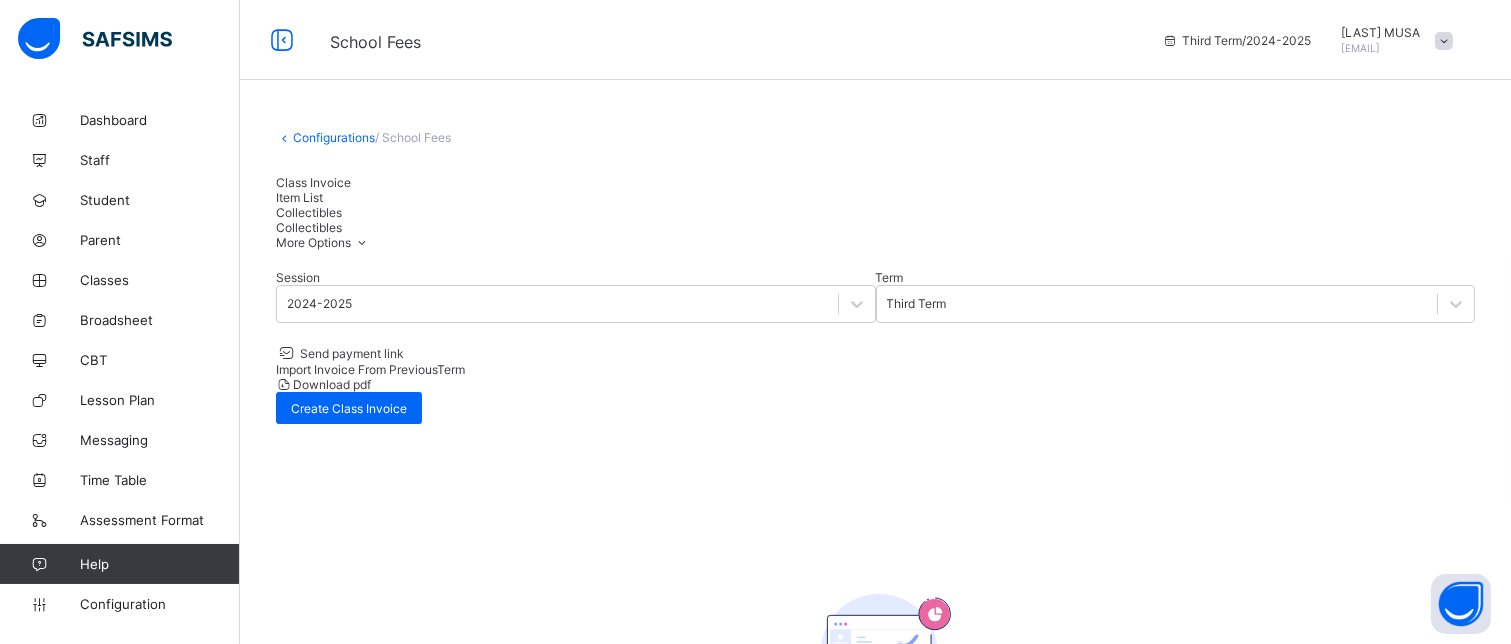 click on "View stats" at bounding box center [434, 1291] 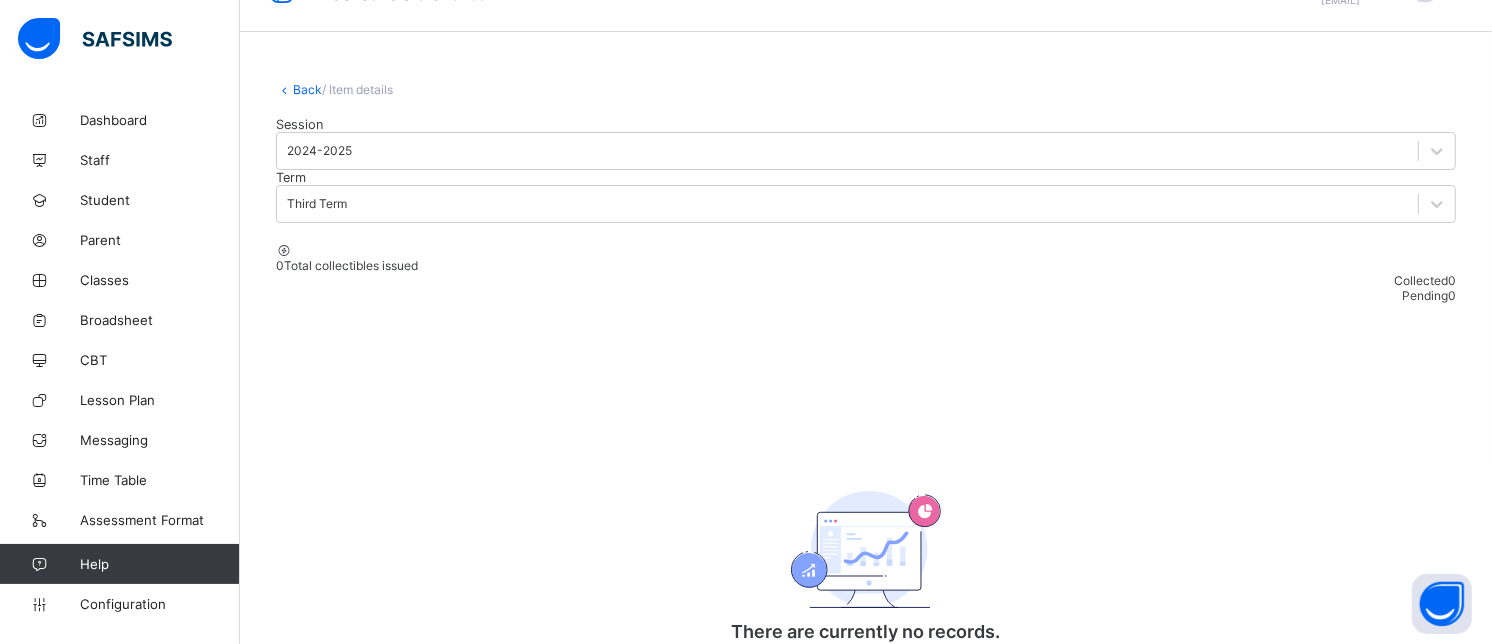 scroll, scrollTop: 0, scrollLeft: 0, axis: both 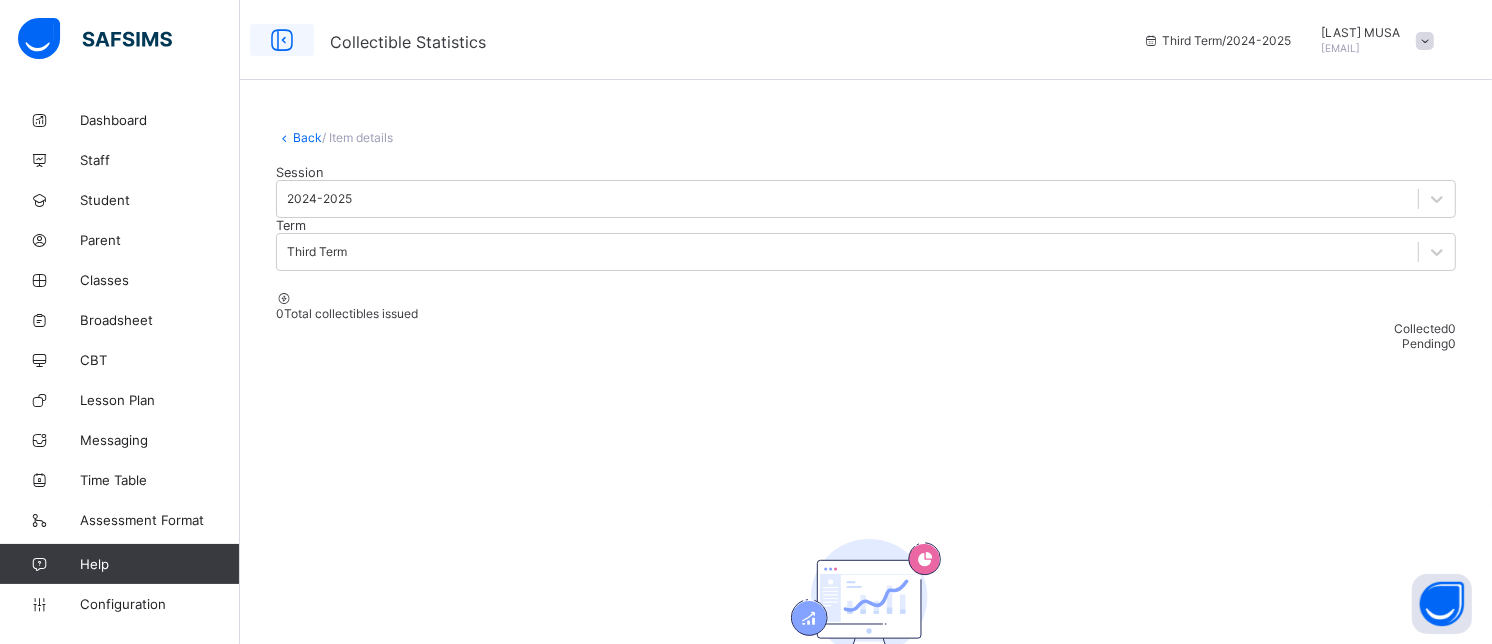 click at bounding box center [282, 40] 